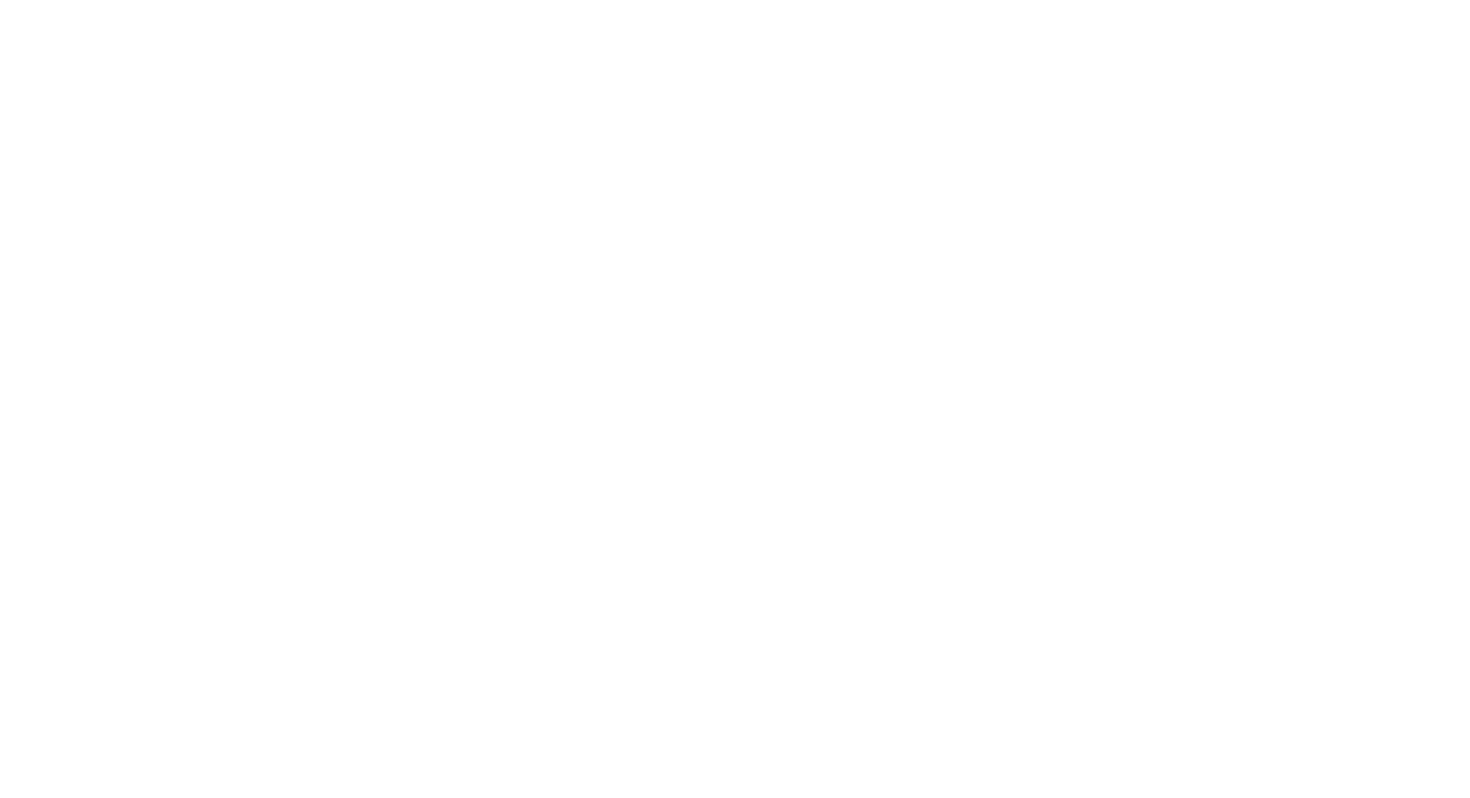 scroll, scrollTop: 0, scrollLeft: 0, axis: both 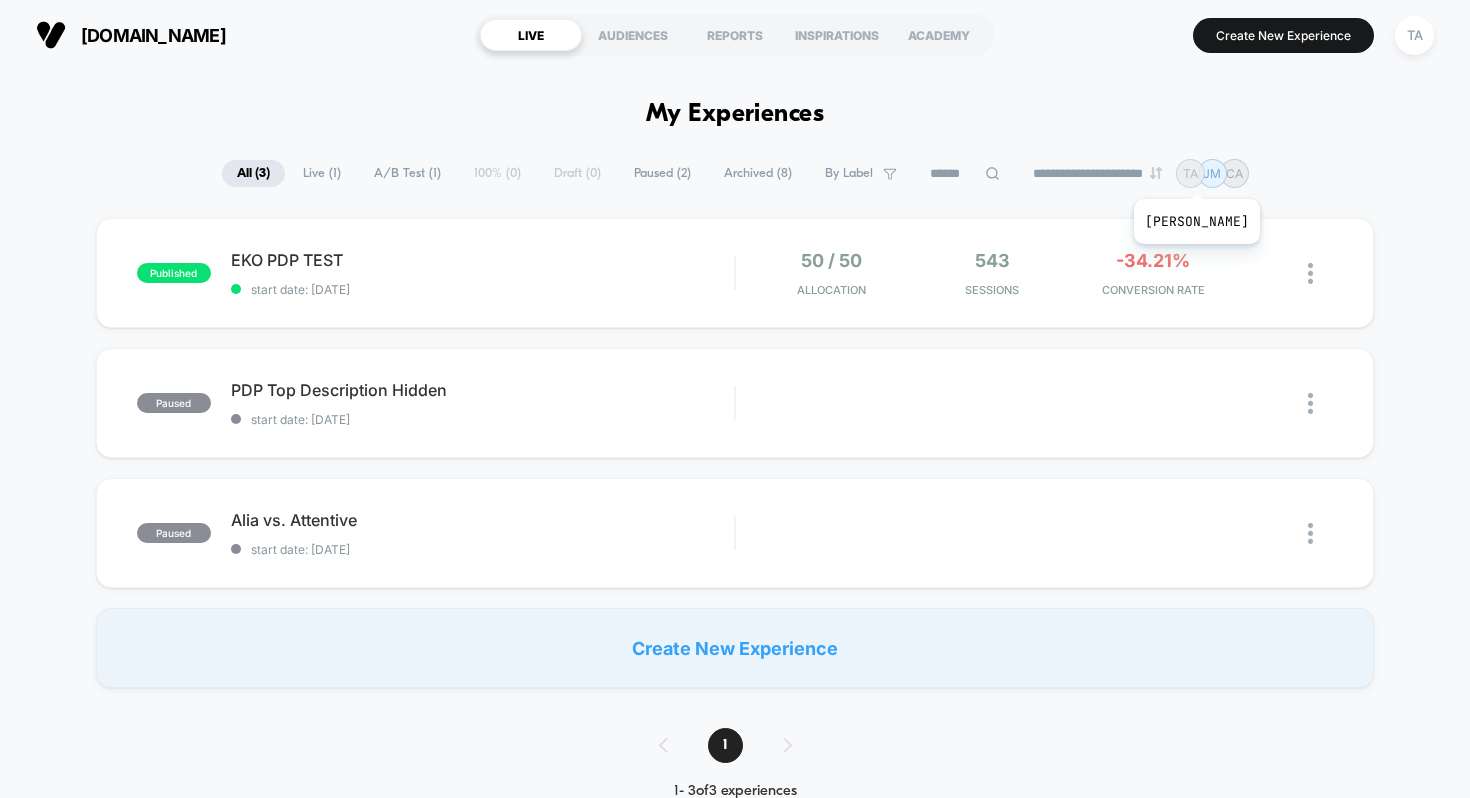 click on "TA" at bounding box center (1190, 173) 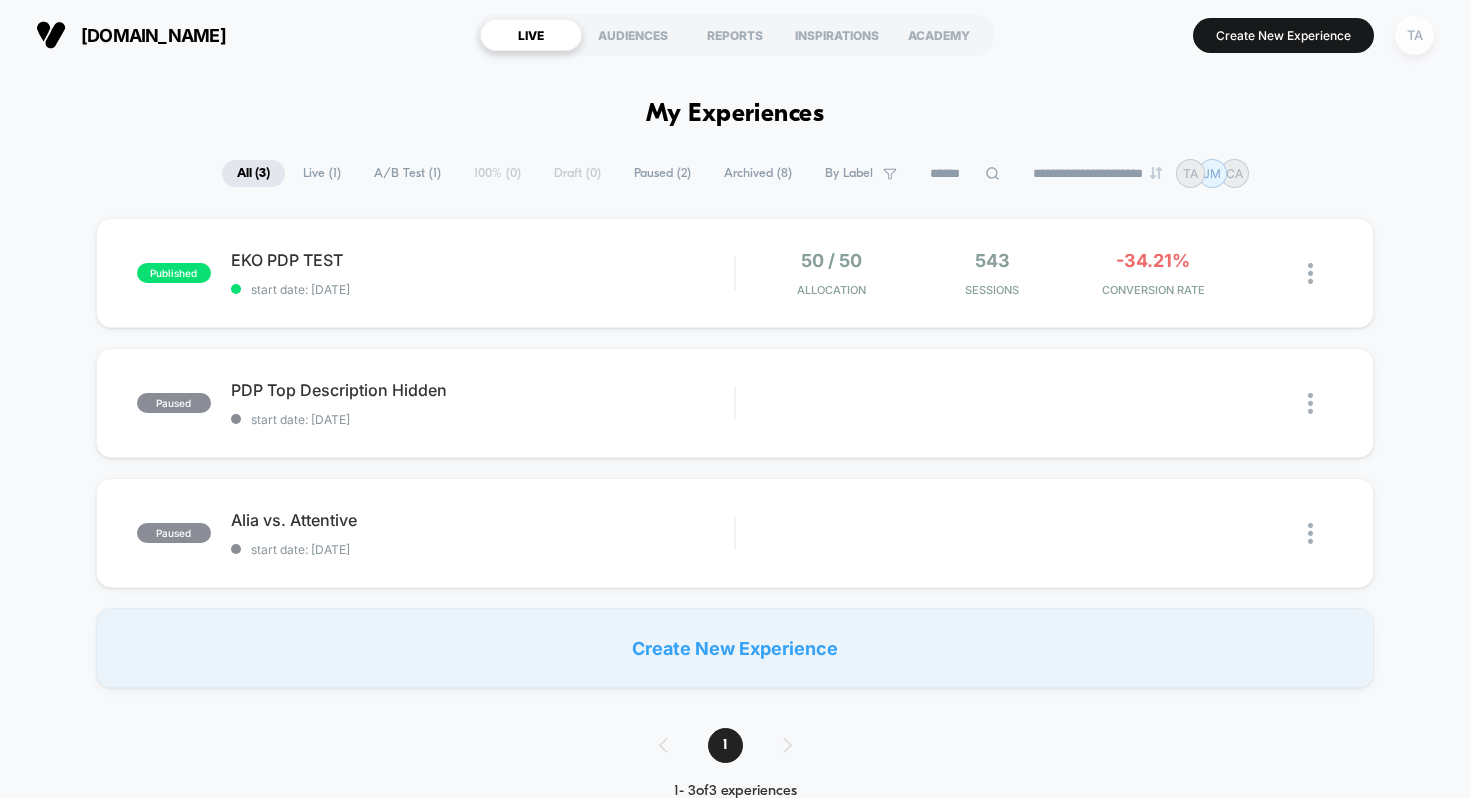 click on "TA" at bounding box center [1414, 35] 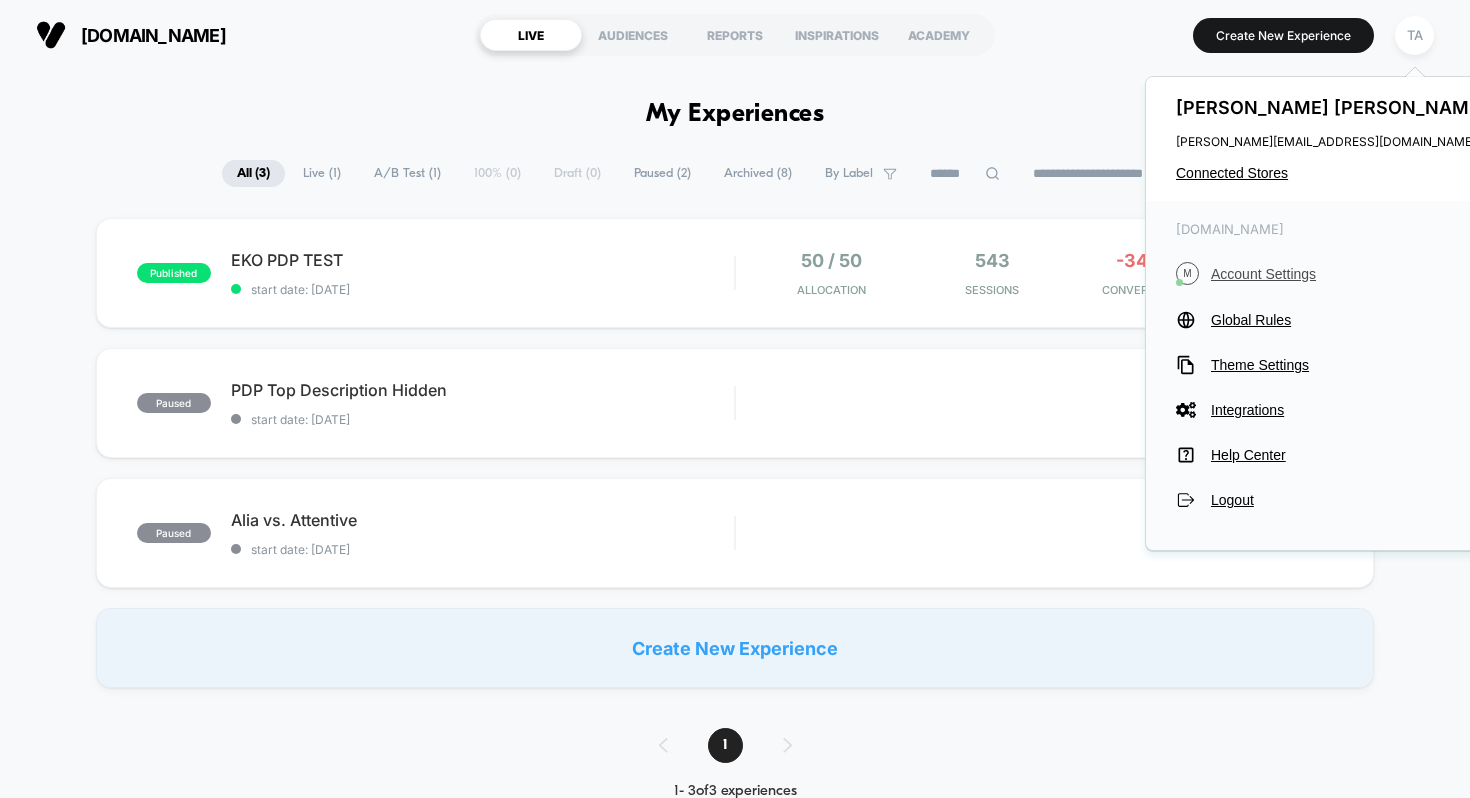 click on "Account Settings" at bounding box center [1351, 274] 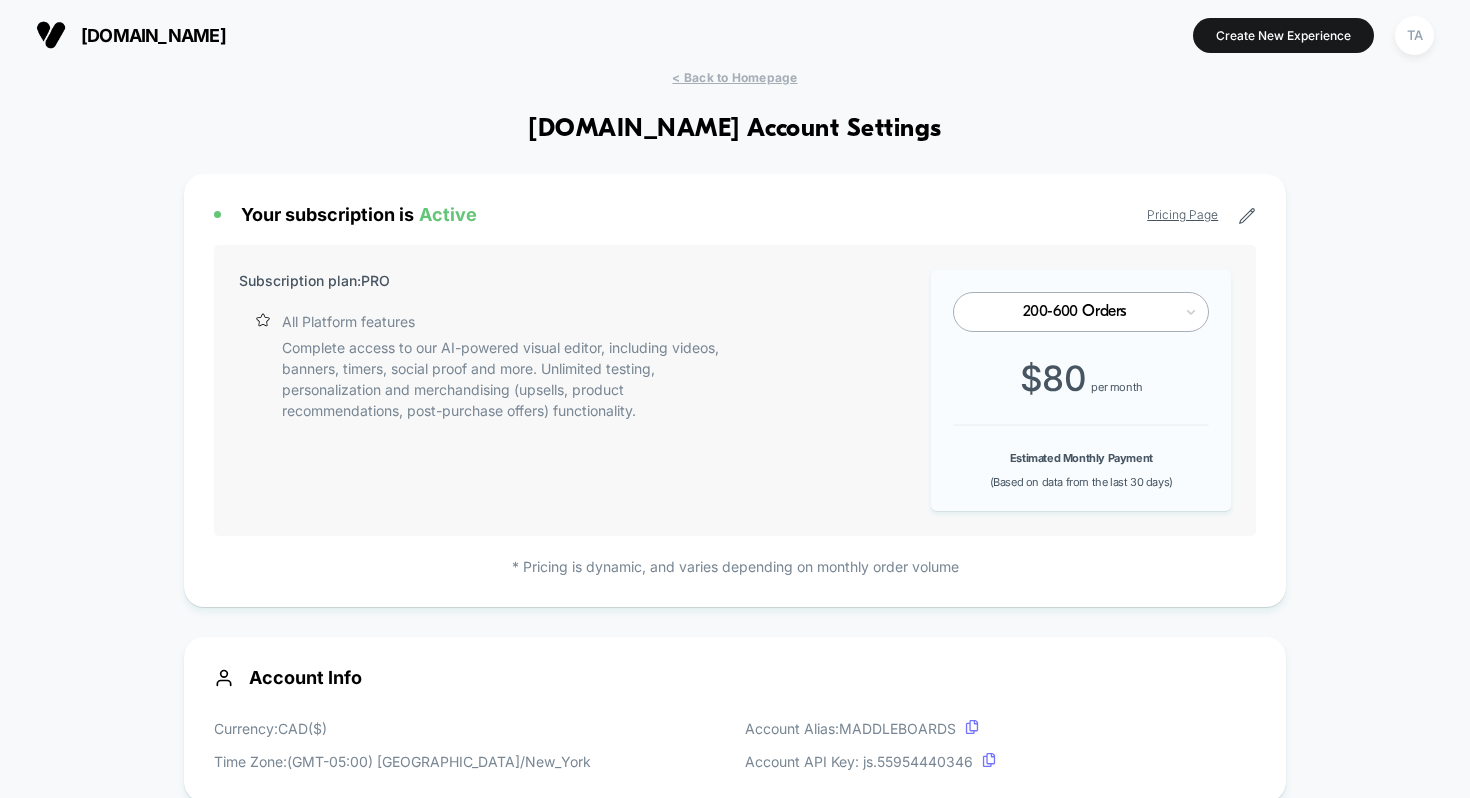 scroll, scrollTop: 270, scrollLeft: 0, axis: vertical 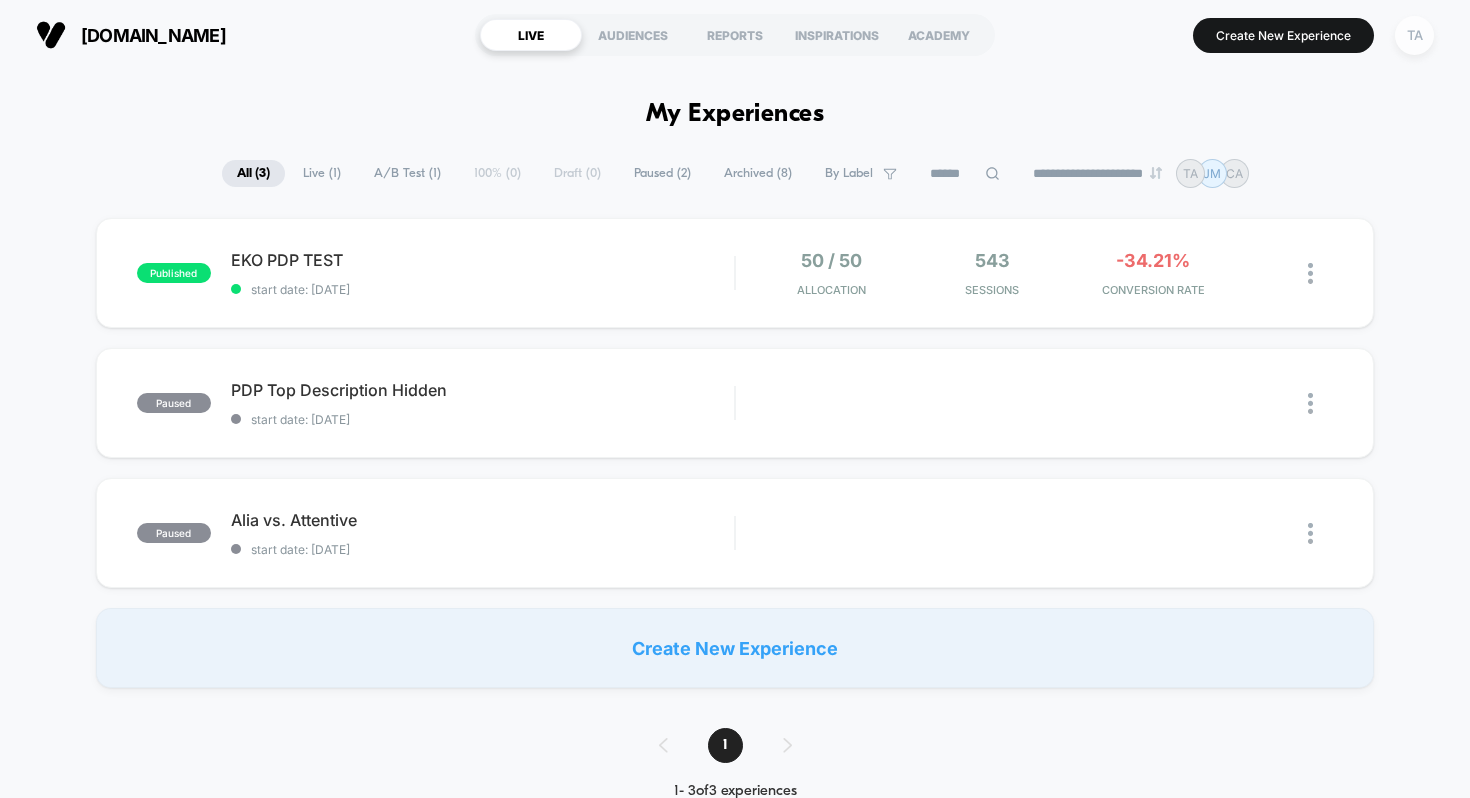 click on "TA" at bounding box center [1414, 35] 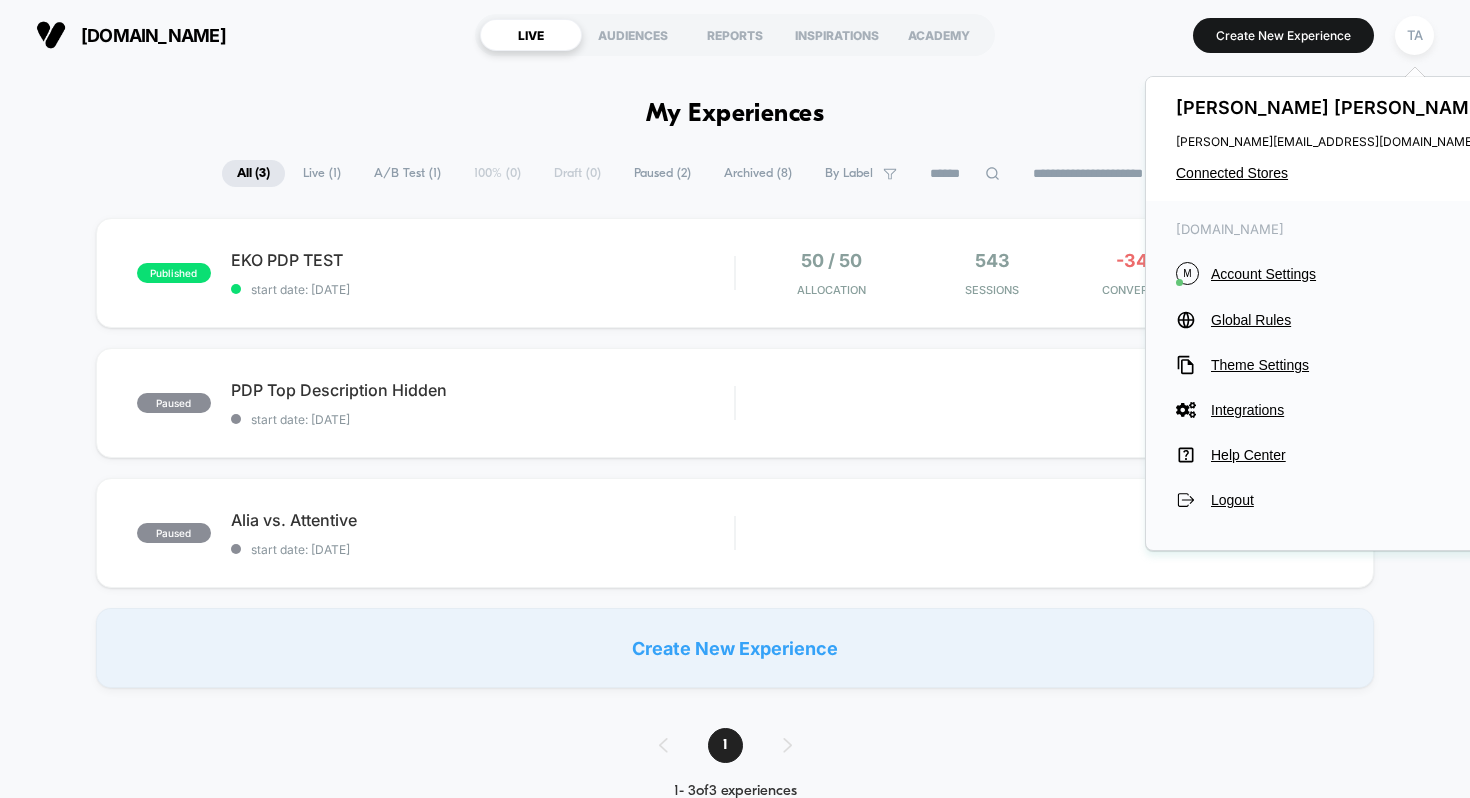 click on "**********" at bounding box center [735, 1274] 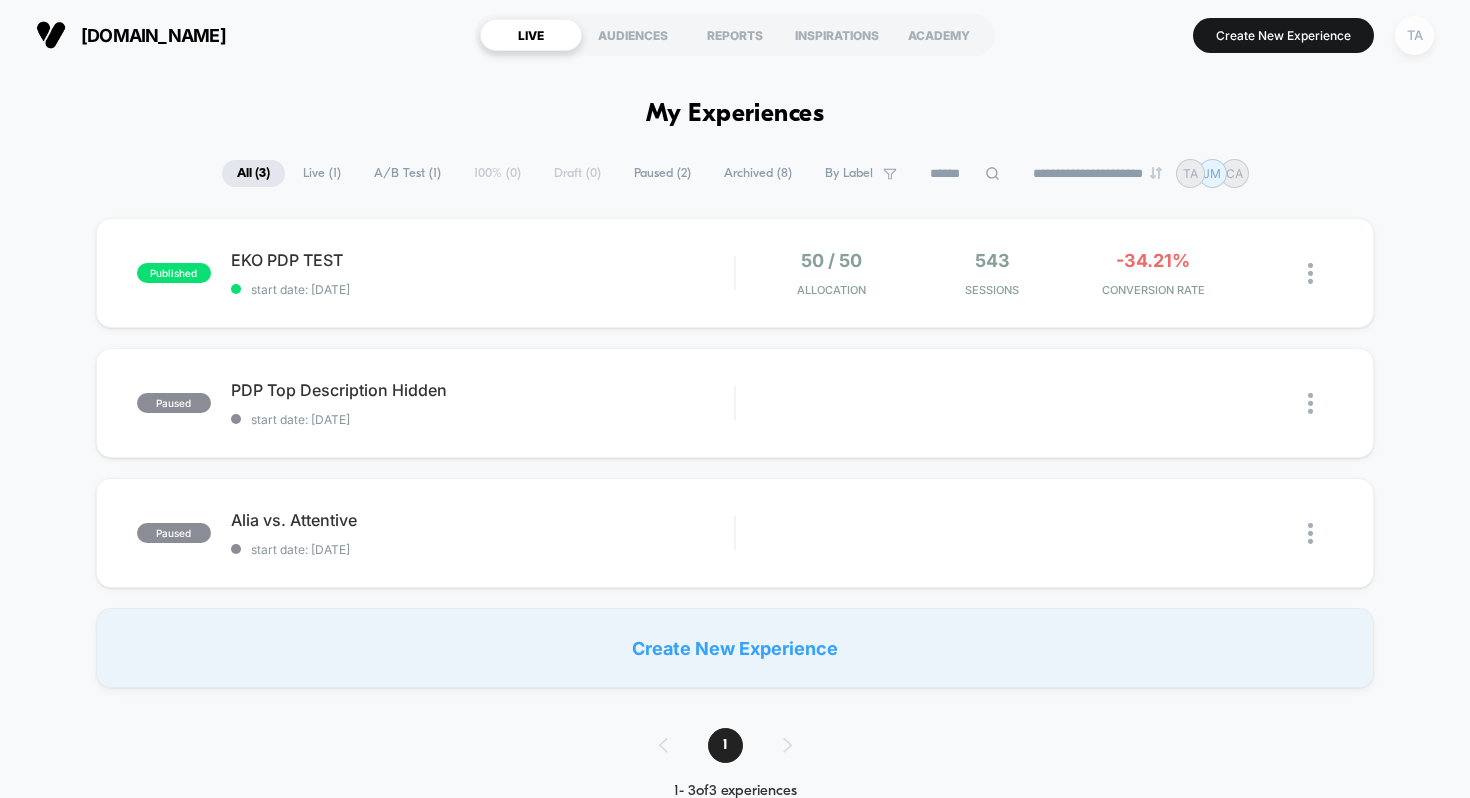 click on "TA" at bounding box center (1414, 35) 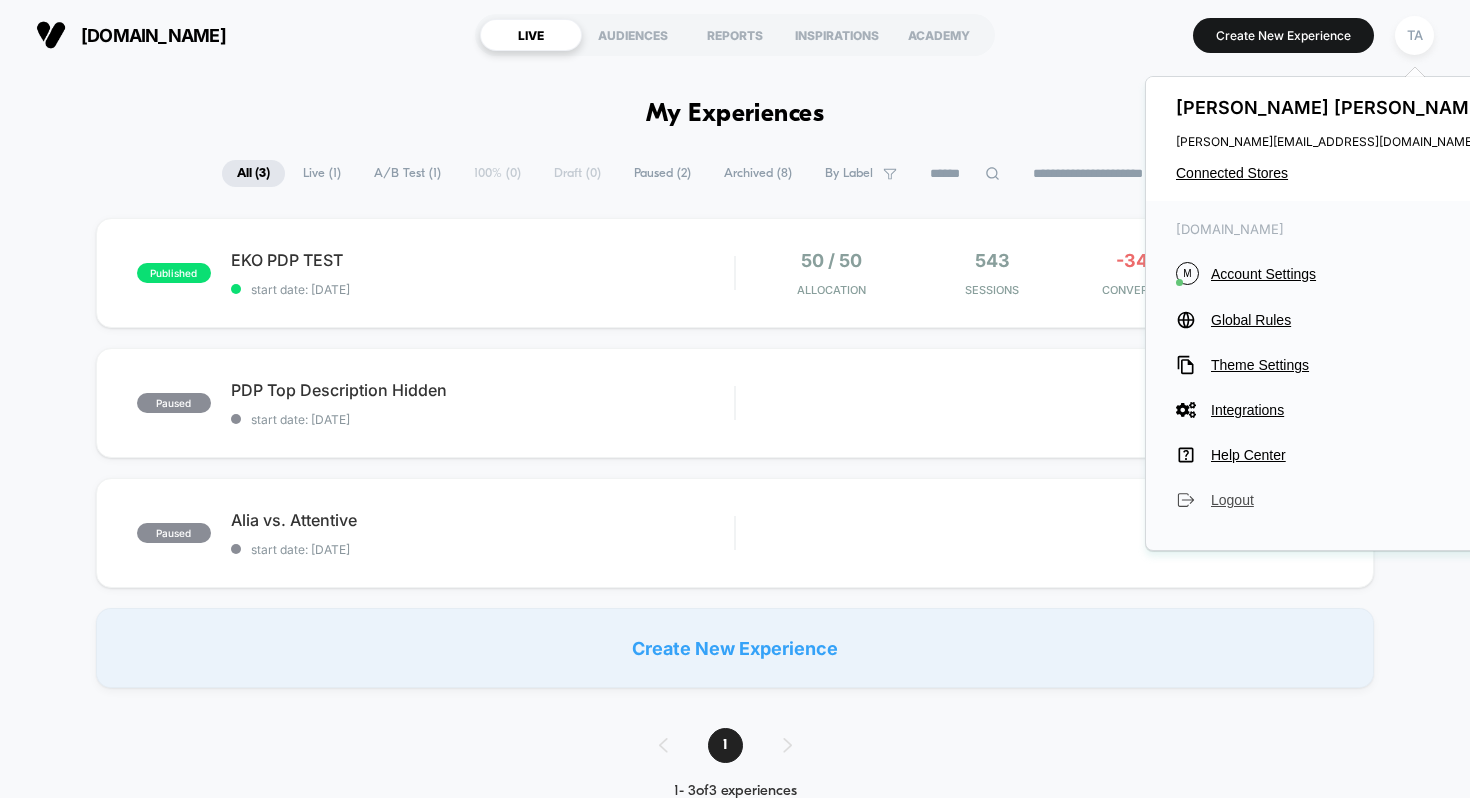 click on "Logout" at bounding box center (1351, 500) 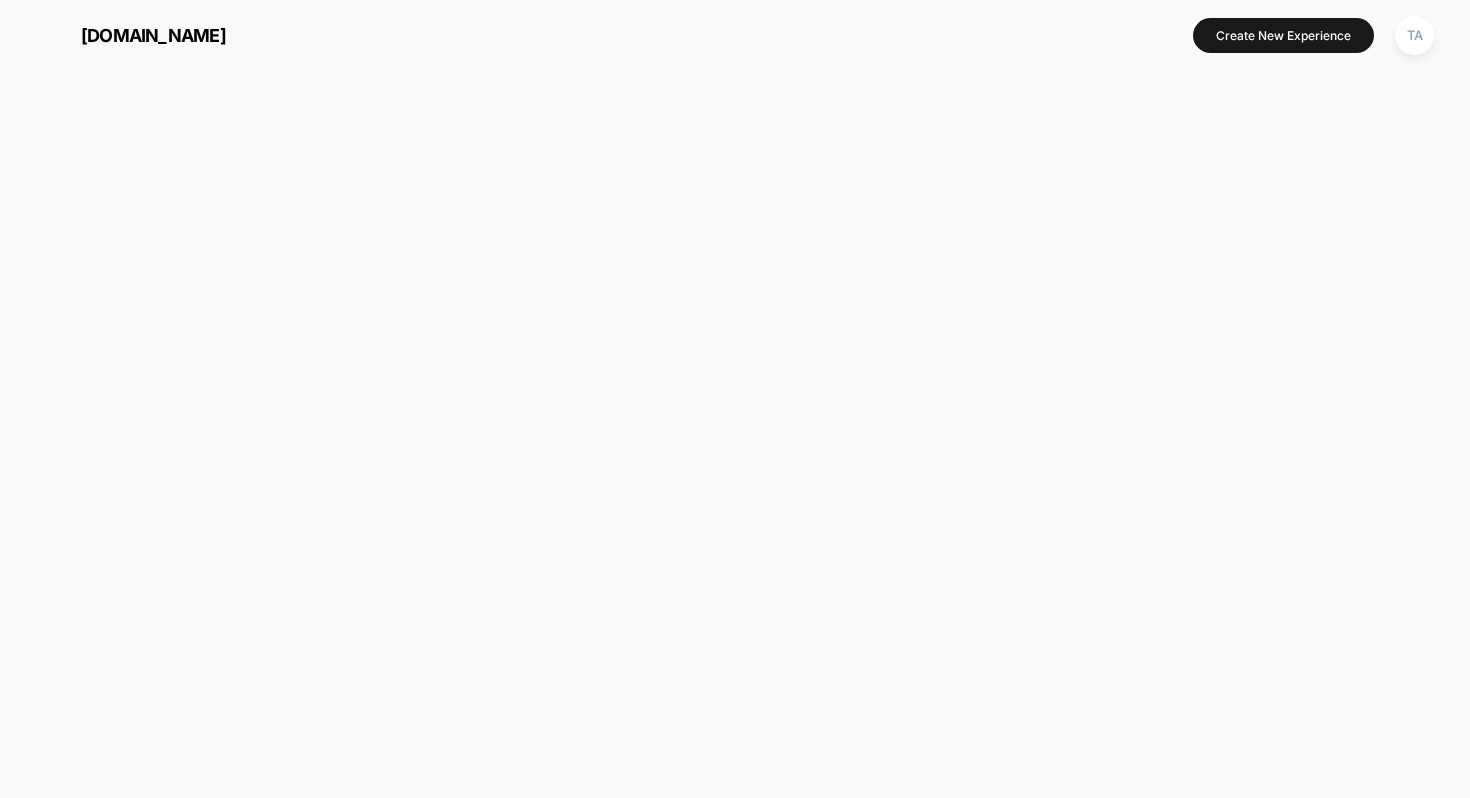 scroll, scrollTop: 0, scrollLeft: 0, axis: both 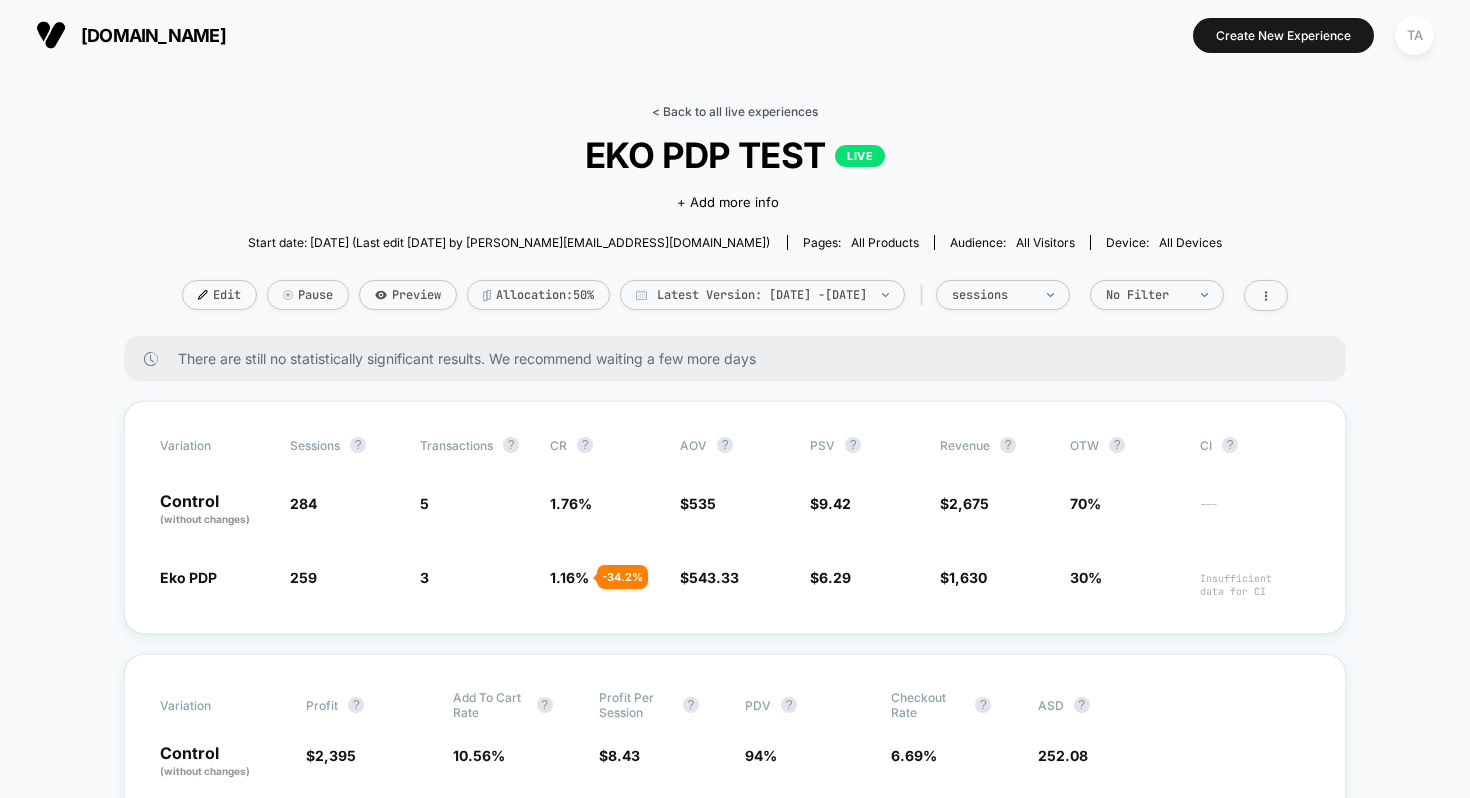 click on "< Back to all live experiences" at bounding box center [735, 111] 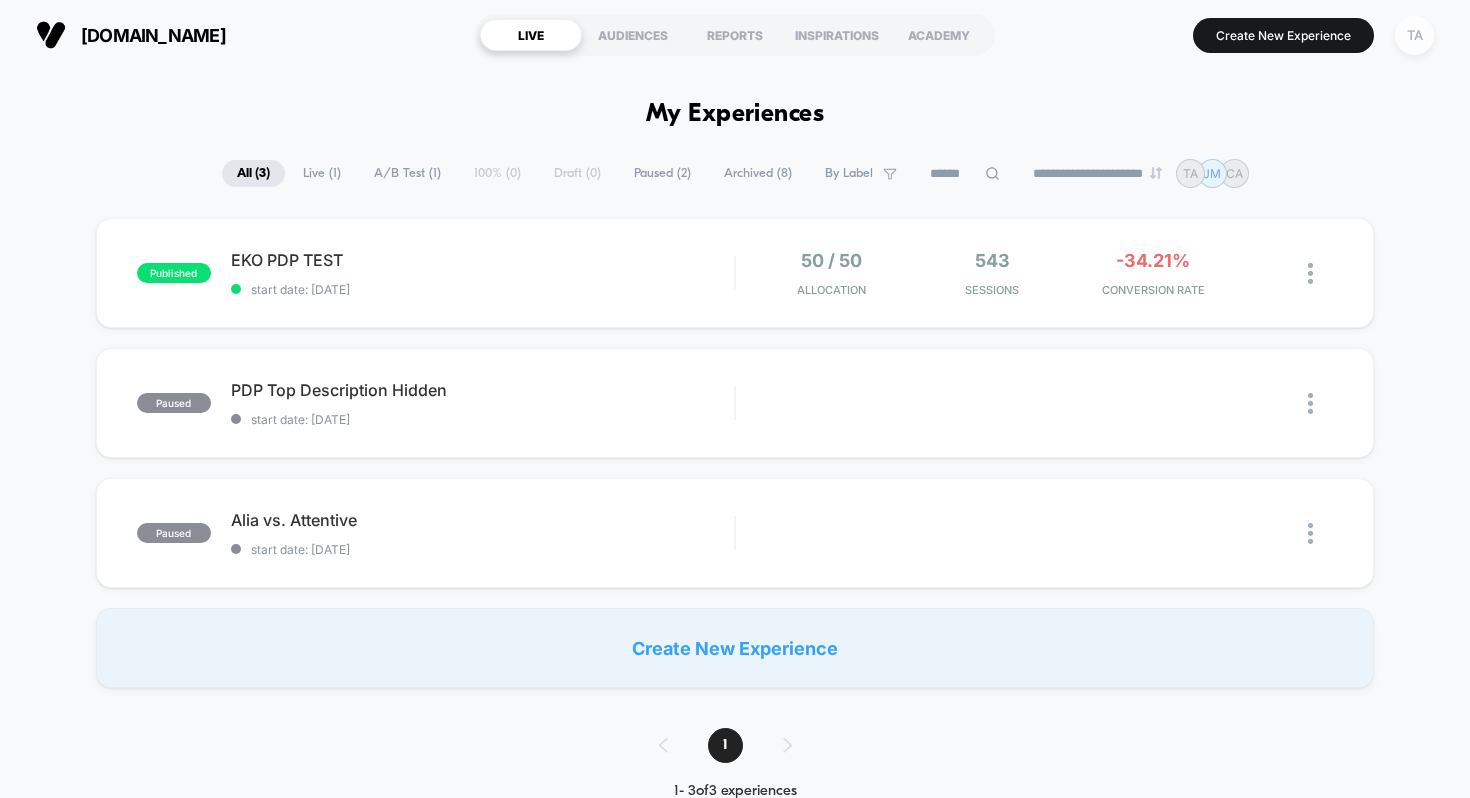 click on "TA" at bounding box center [1414, 35] 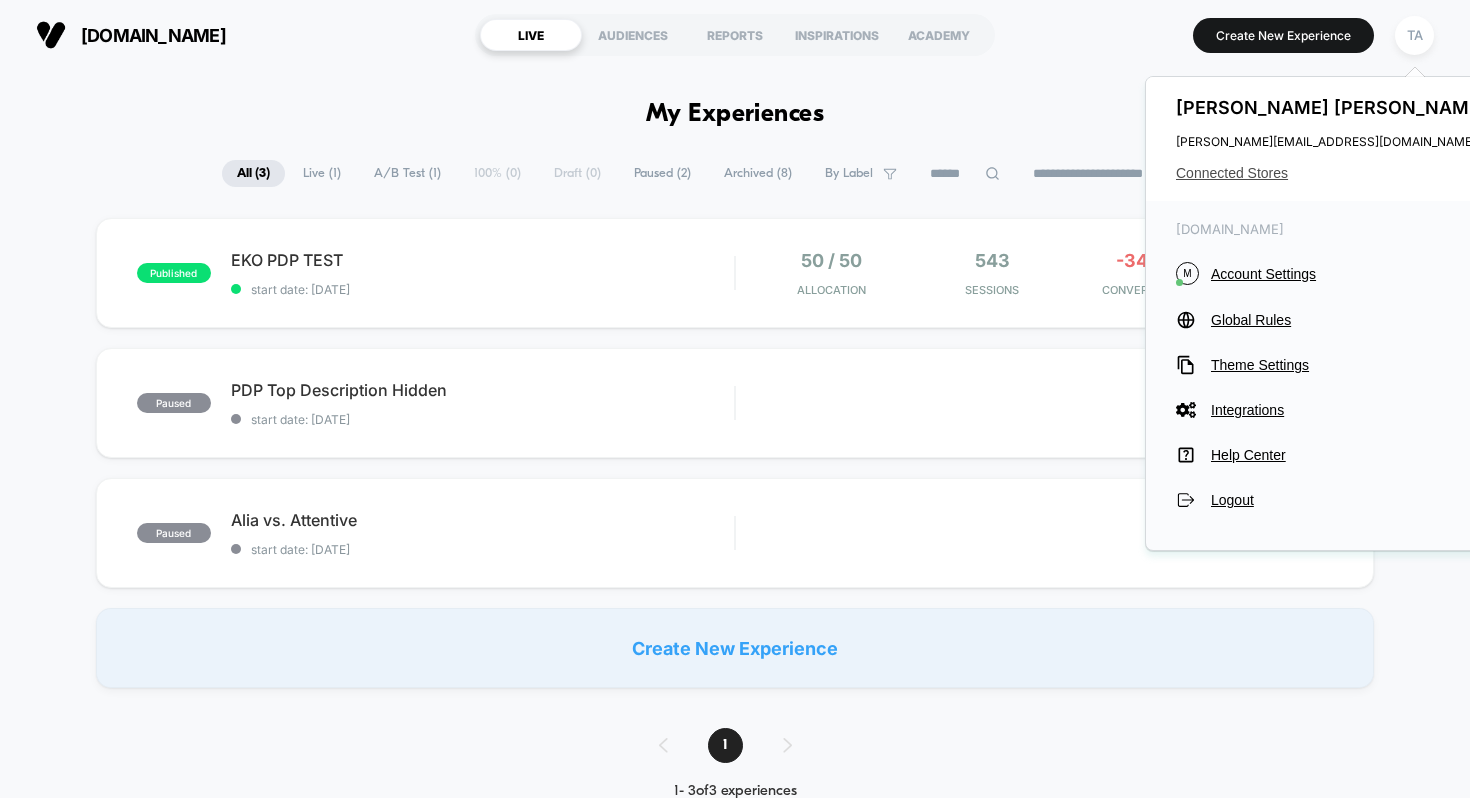 click on "Connected Stores" at bounding box center (1334, 173) 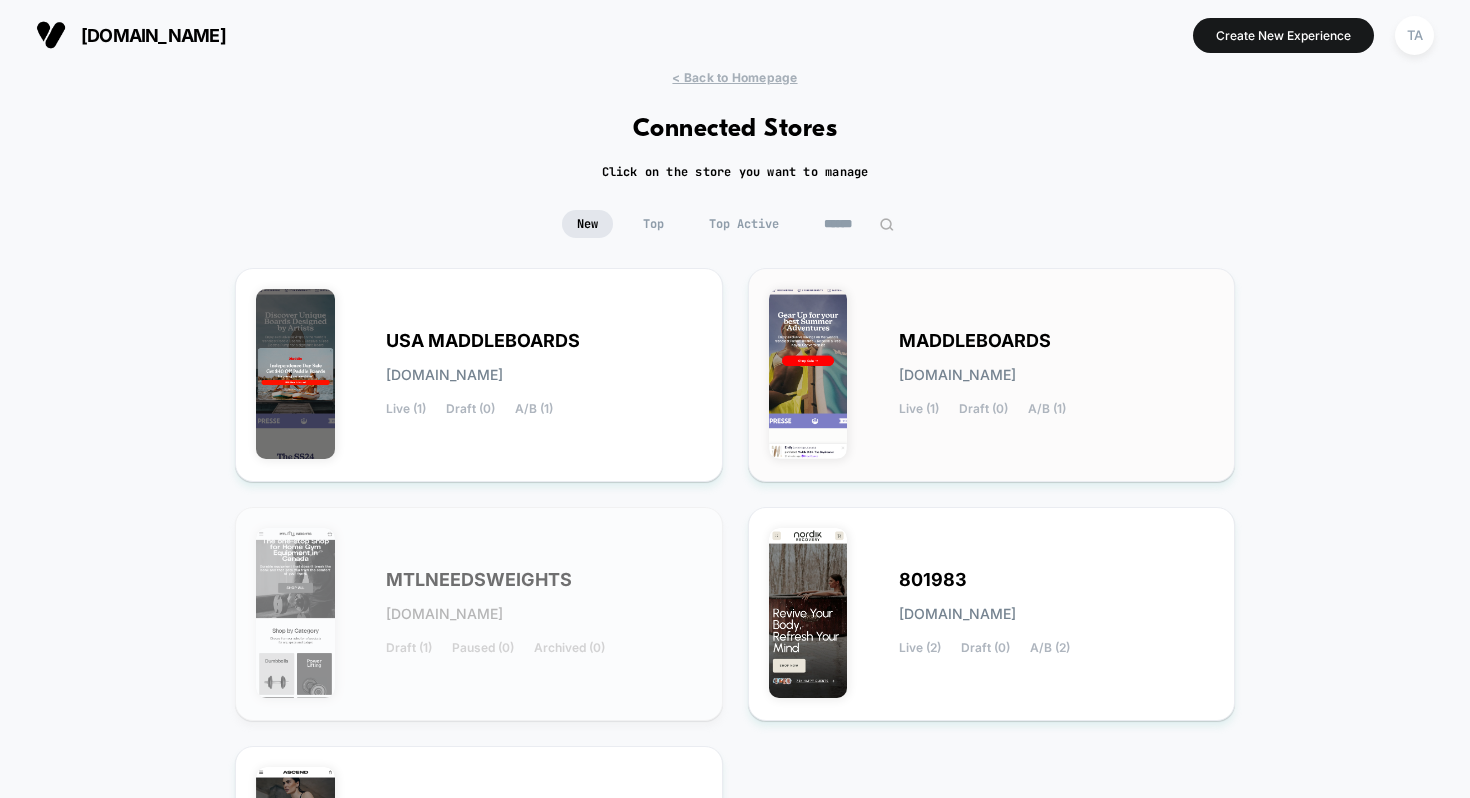 click on "maddleboards.myshopify.com" at bounding box center (957, 375) 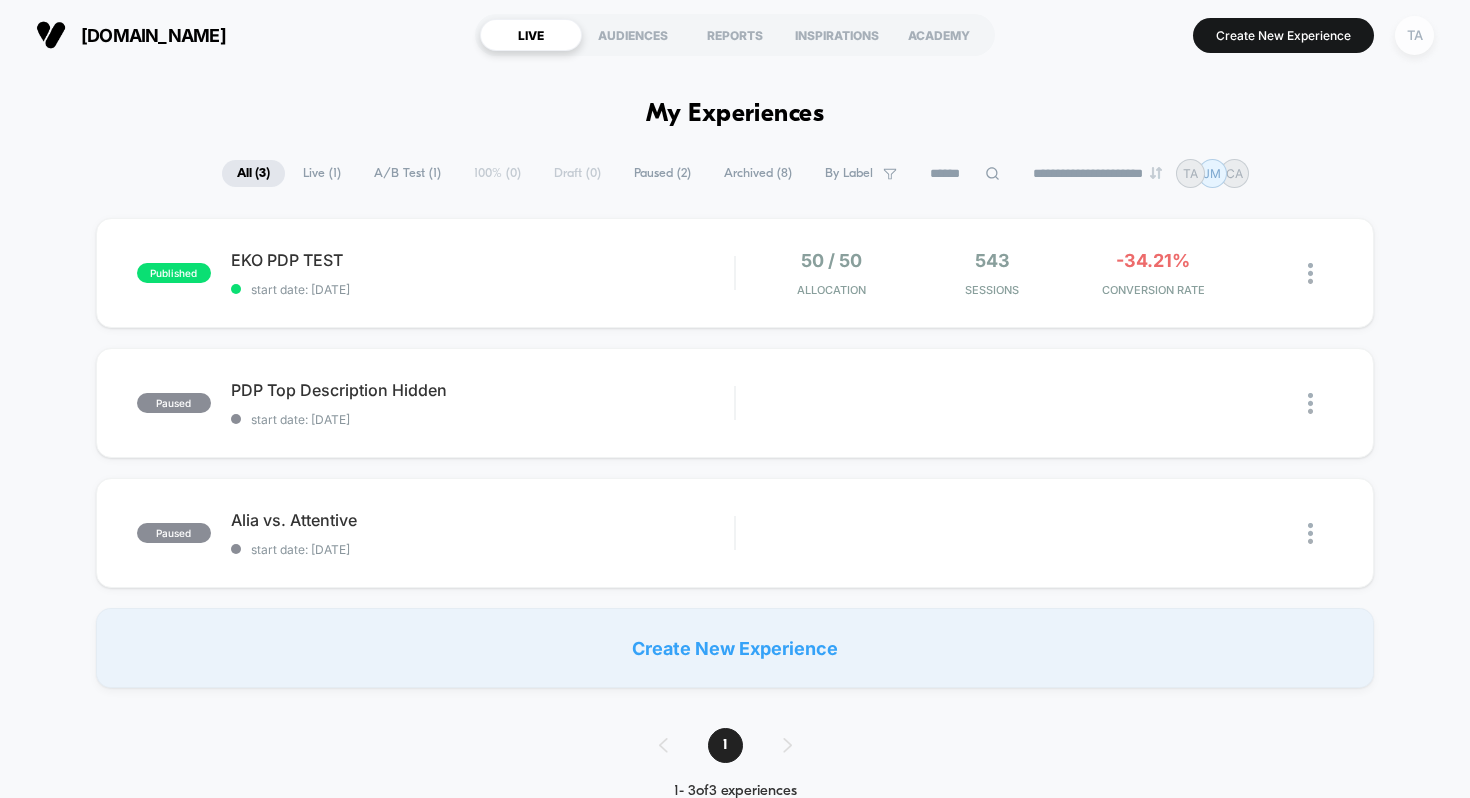 click on "TA" at bounding box center (1414, 35) 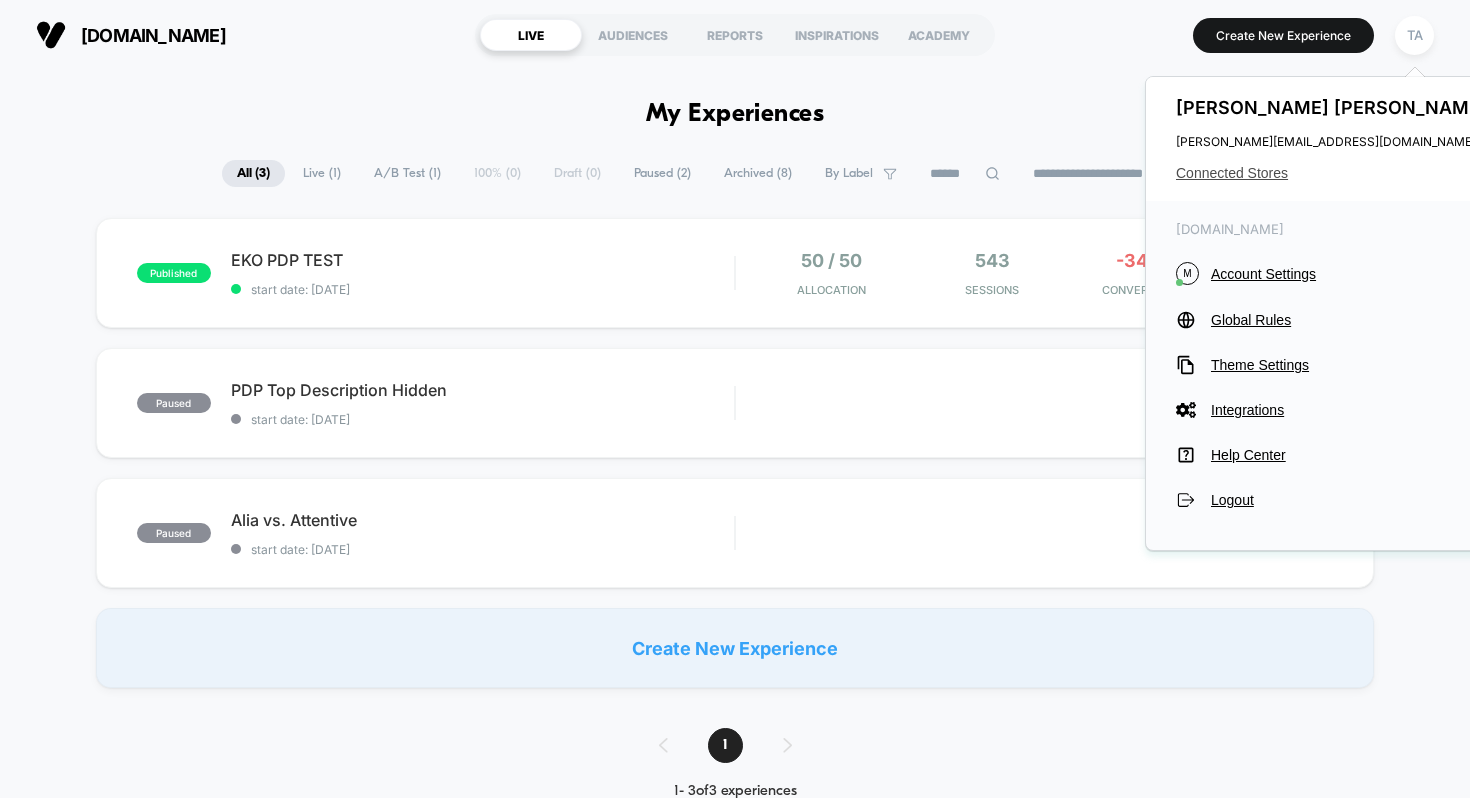click on "Connected Stores" at bounding box center (1334, 173) 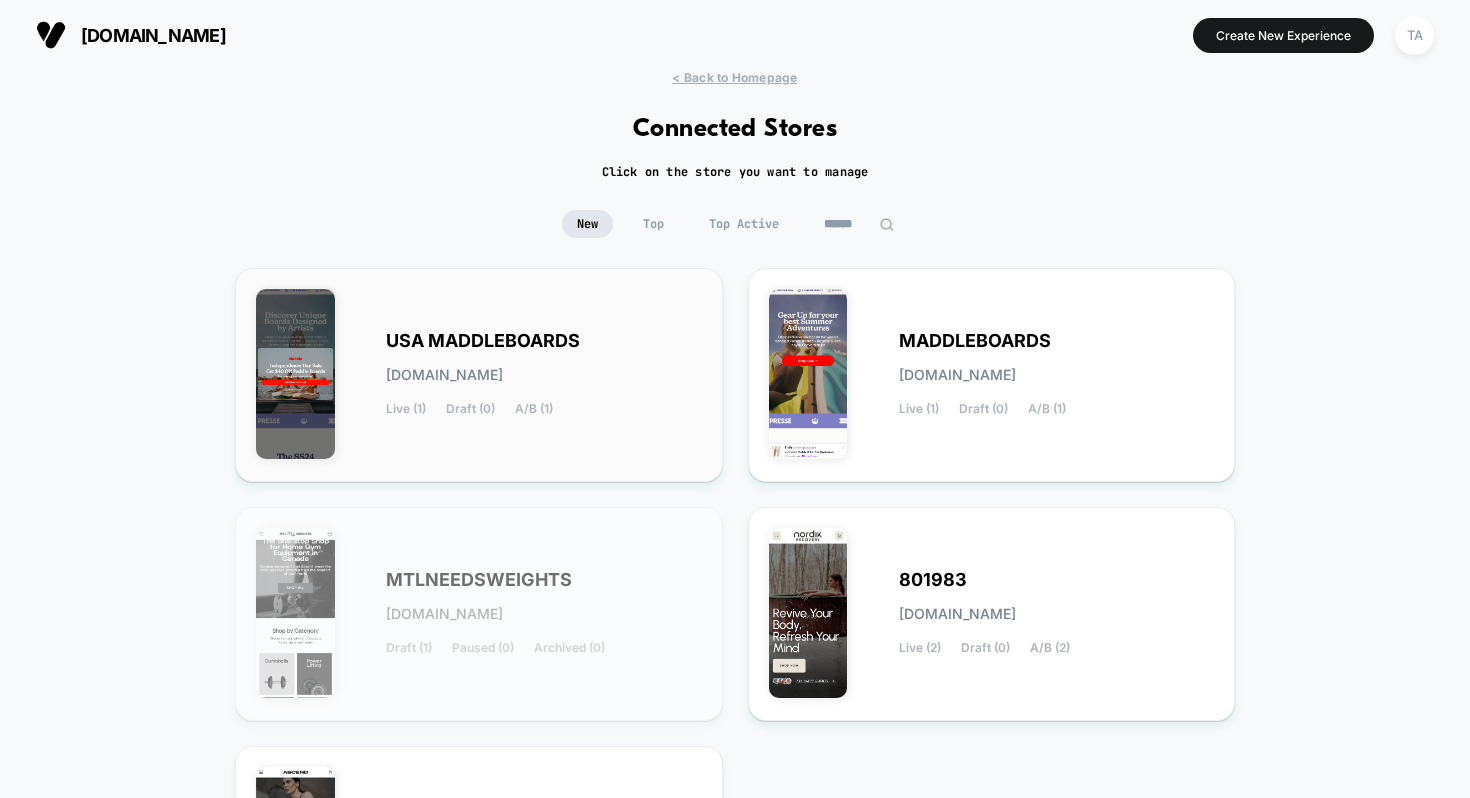 click on "USA MADDLEBOARDS" at bounding box center (483, 341) 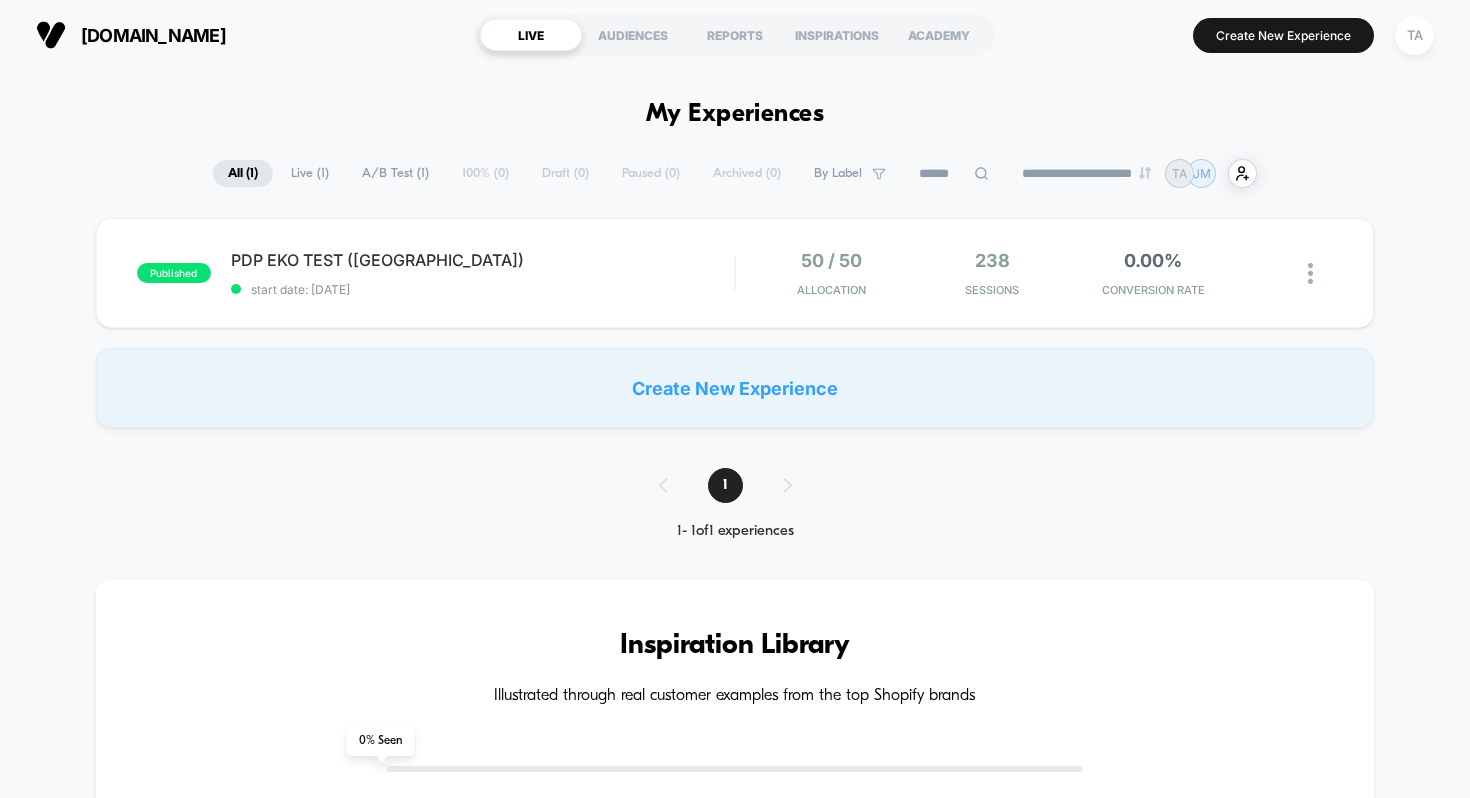 scroll, scrollTop: 0, scrollLeft: 0, axis: both 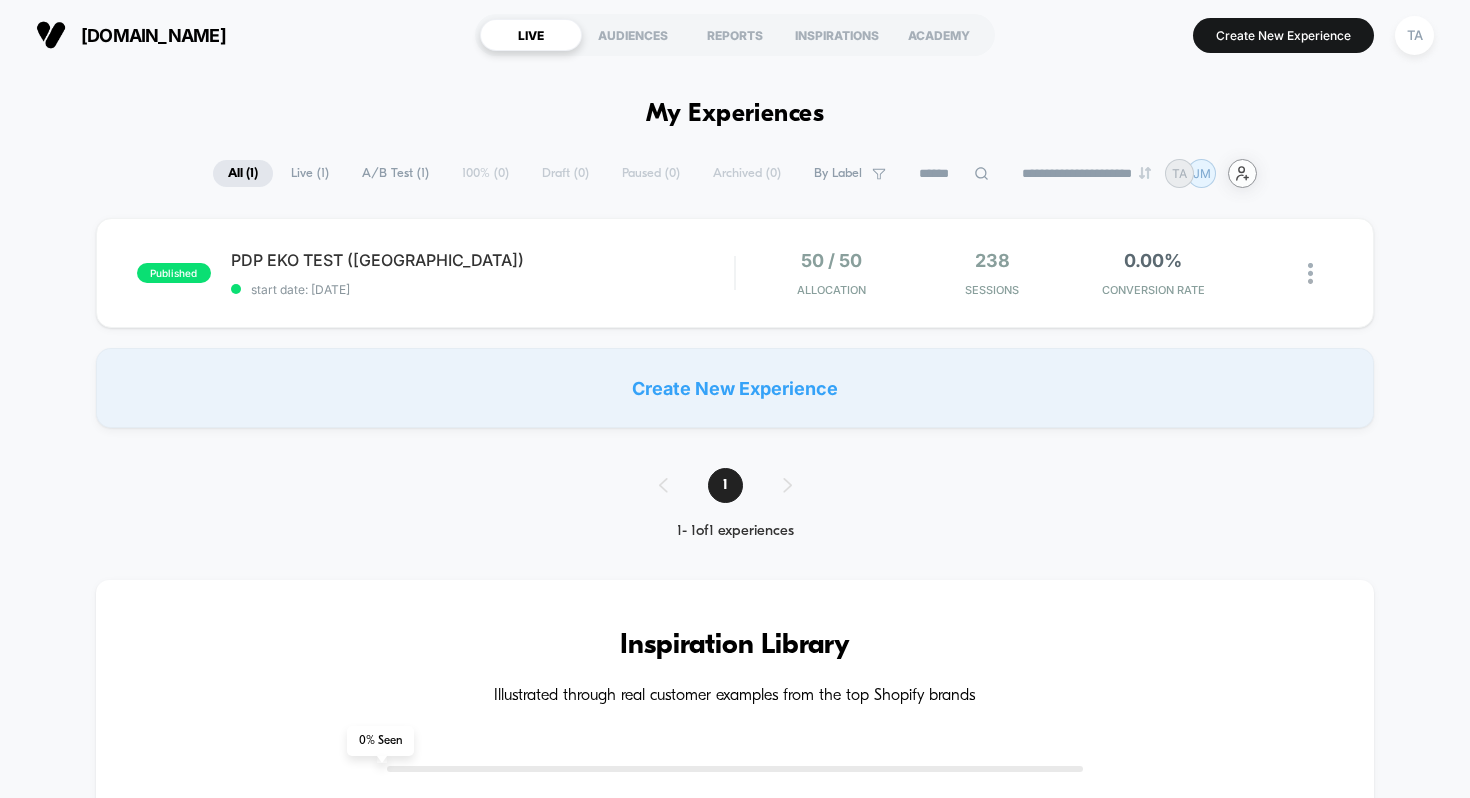 click on "user-plus-alt-1-svgrepo-com" at bounding box center (1242, 173) 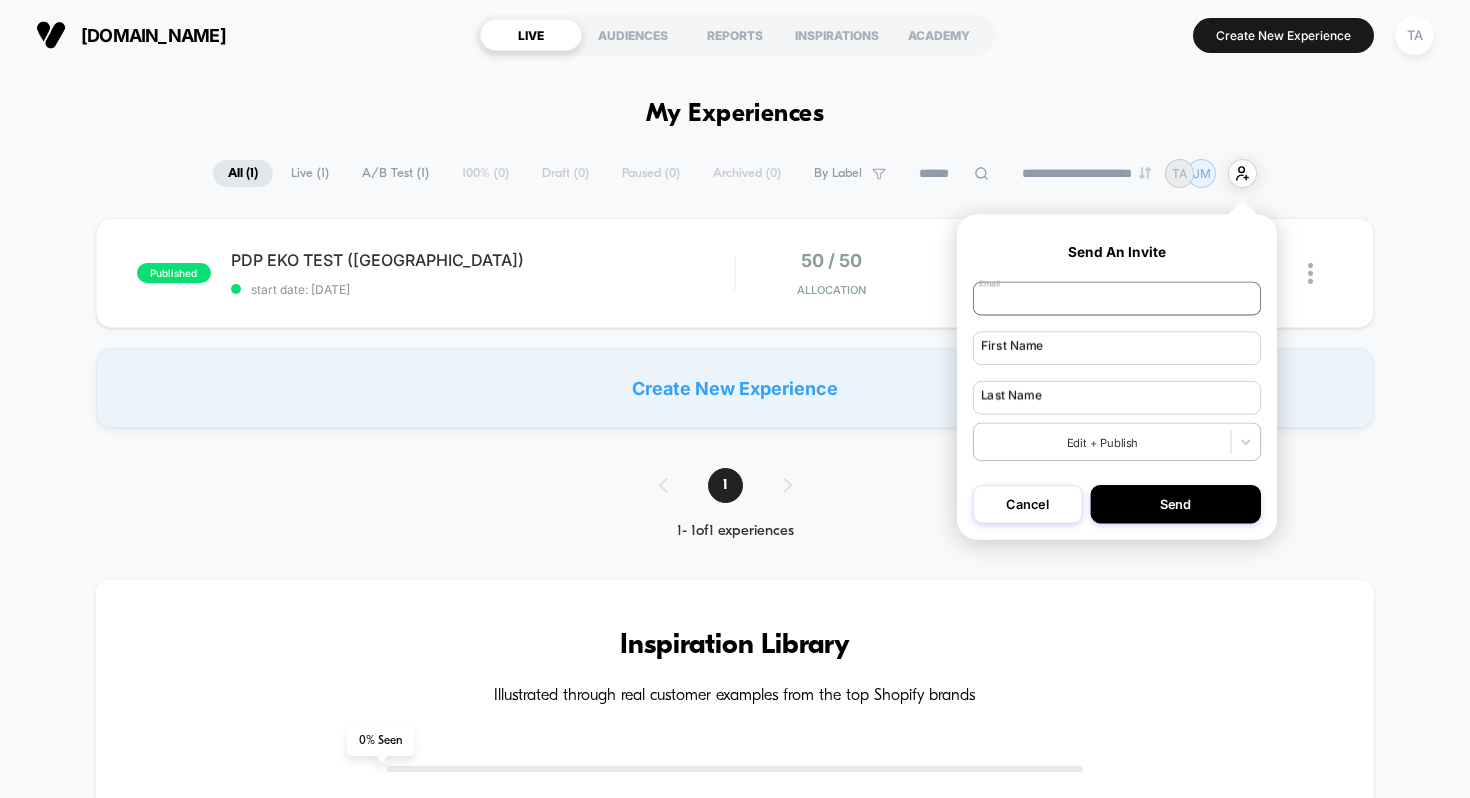 click at bounding box center (1117, 299) 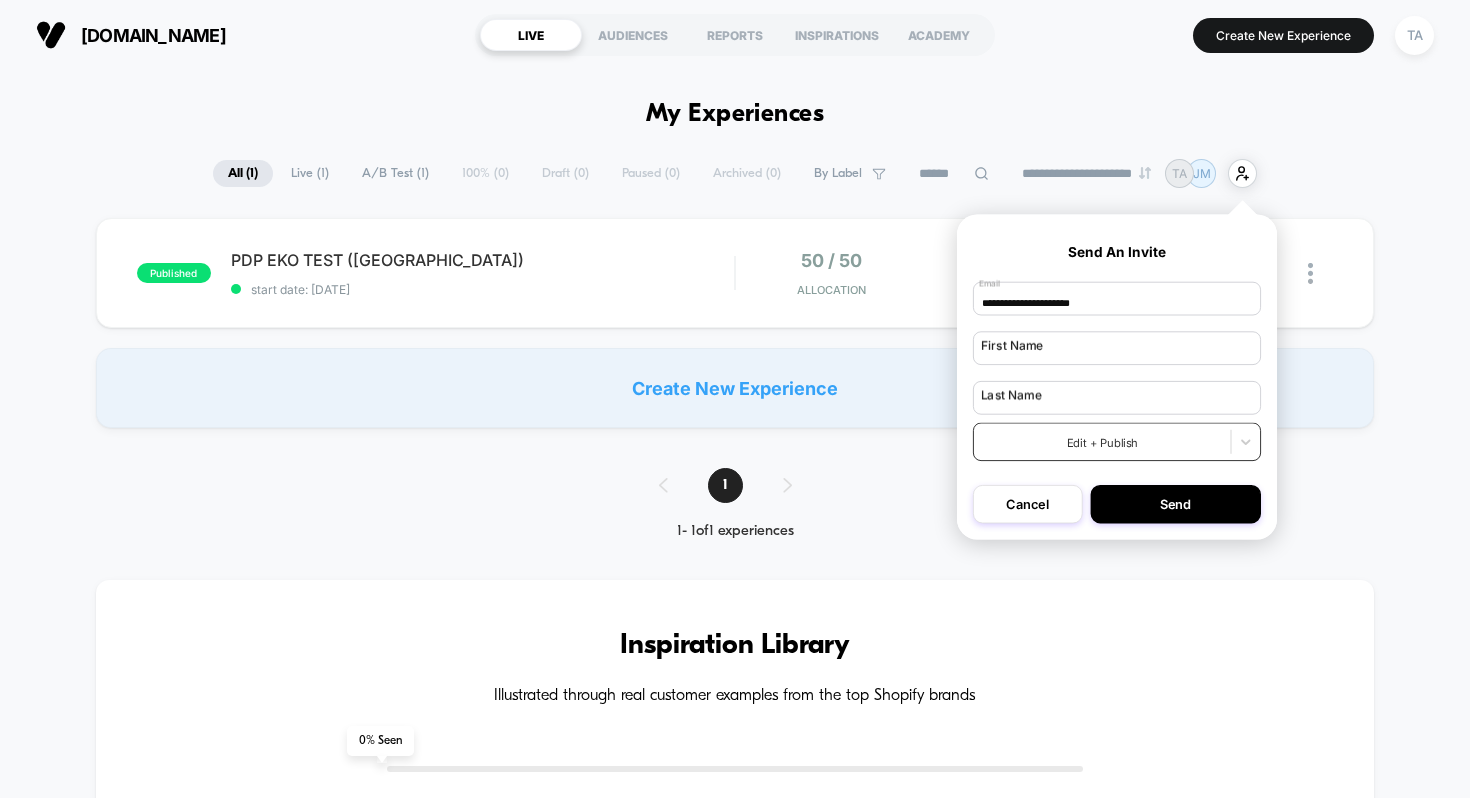 type on "**********" 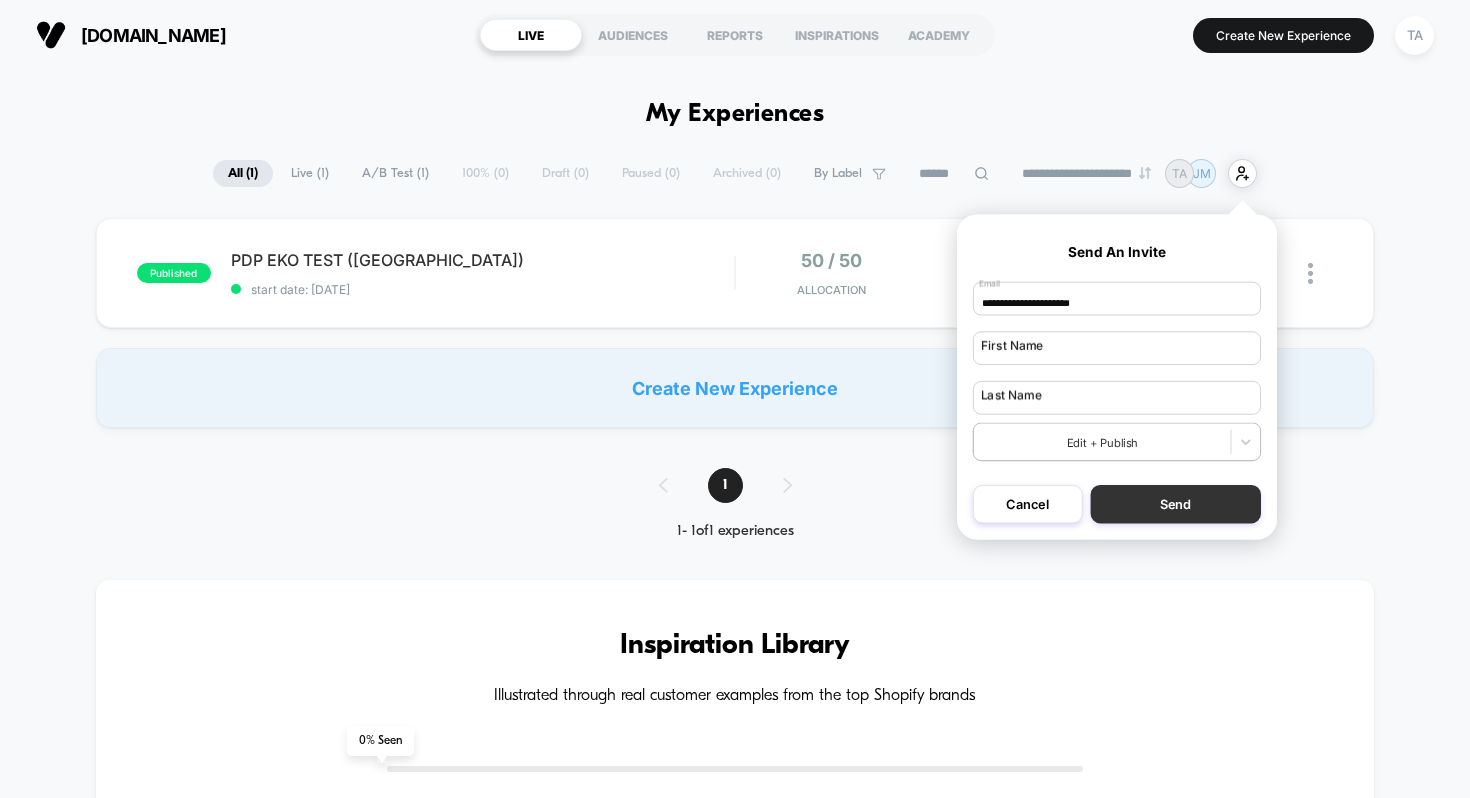 click on "Send" at bounding box center [1175, 504] 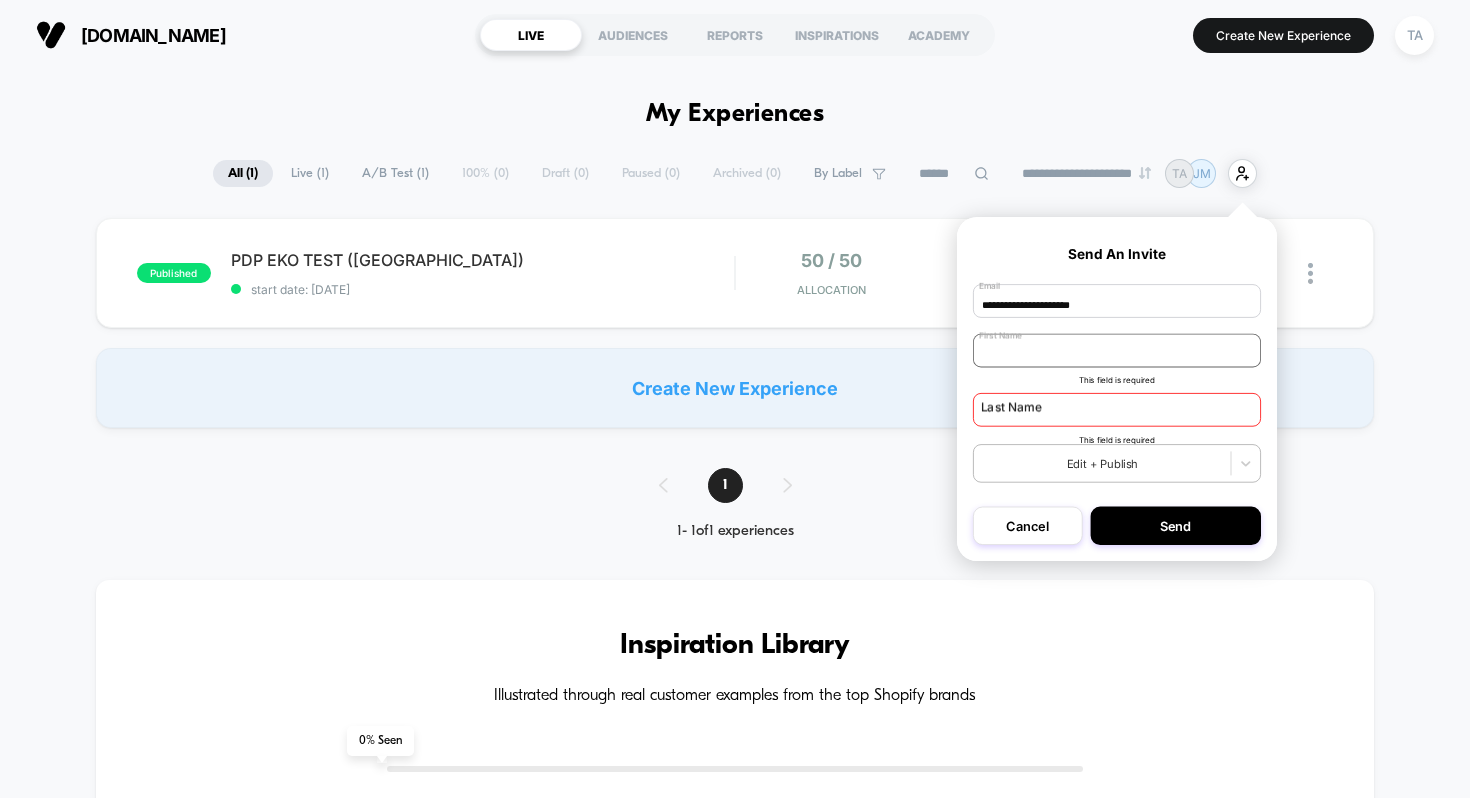 click at bounding box center [1117, 351] 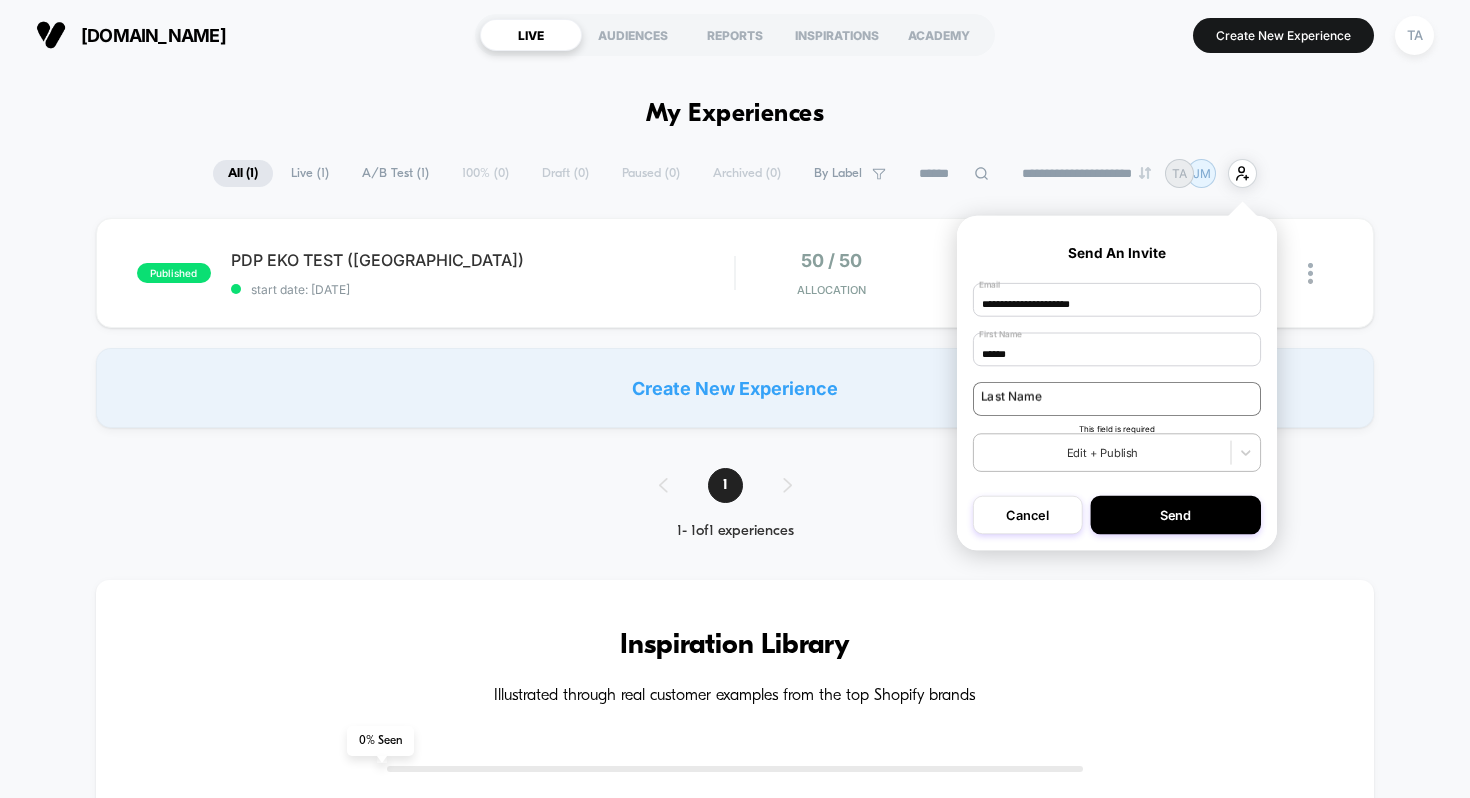 type on "******" 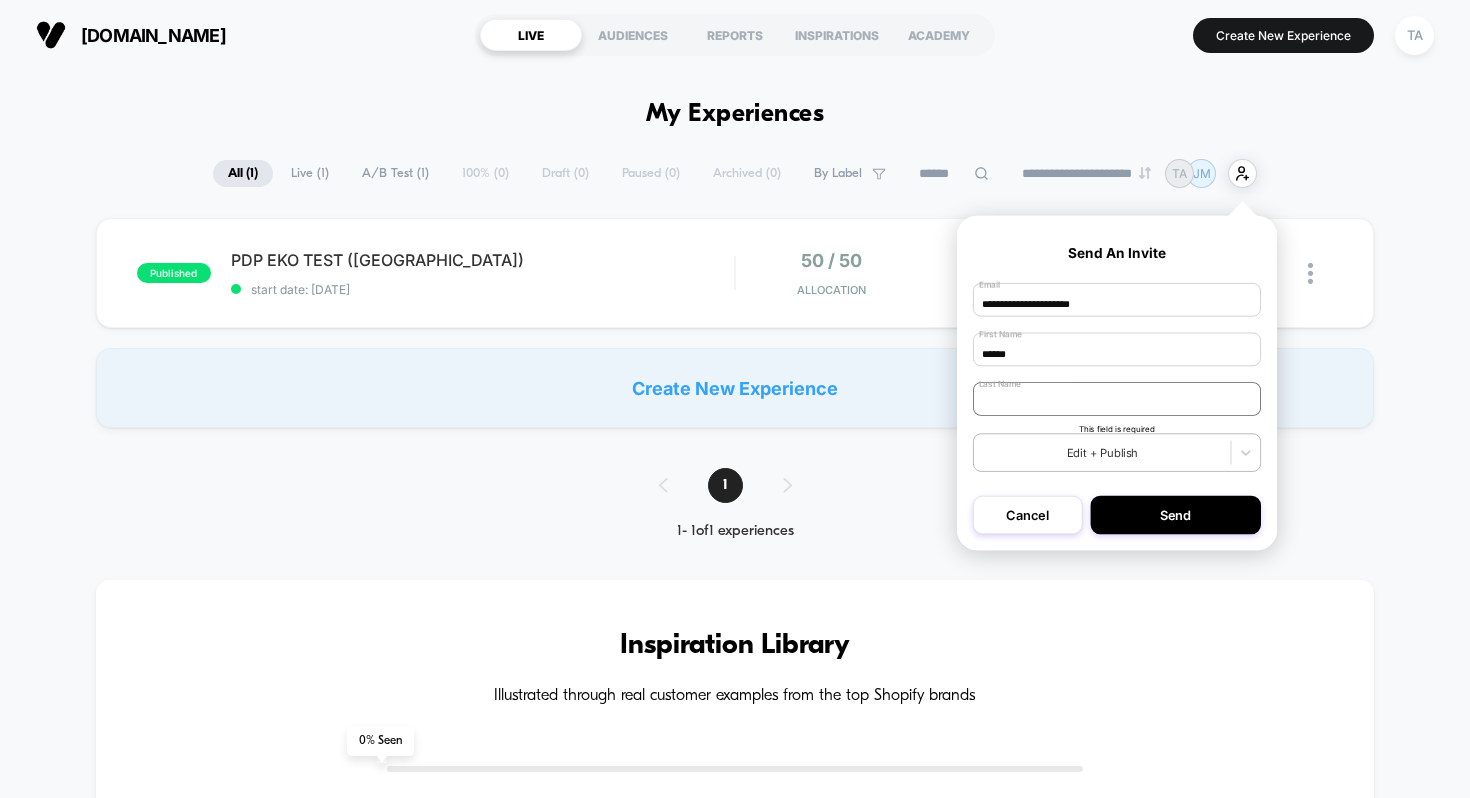 click at bounding box center [1117, 399] 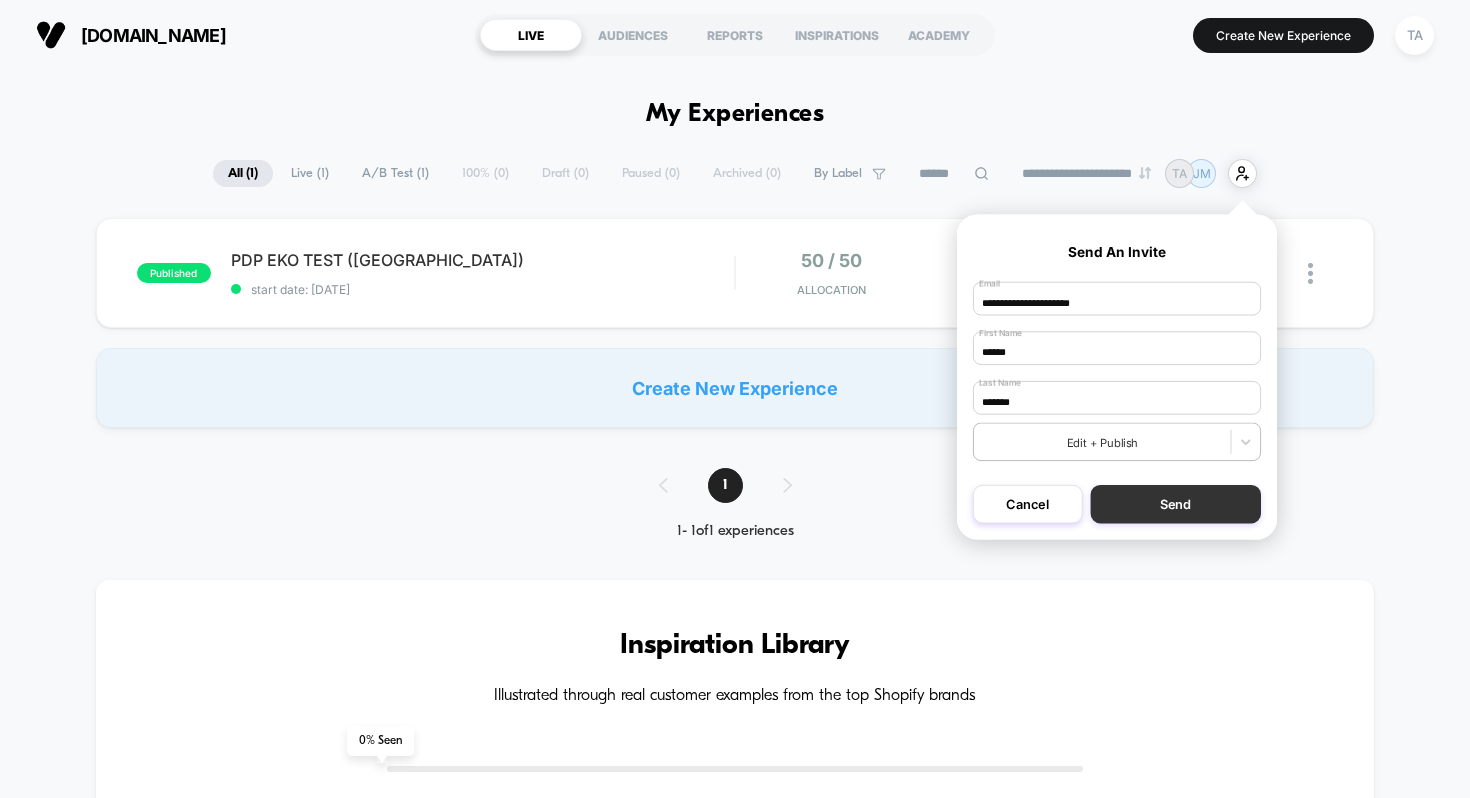type on "*******" 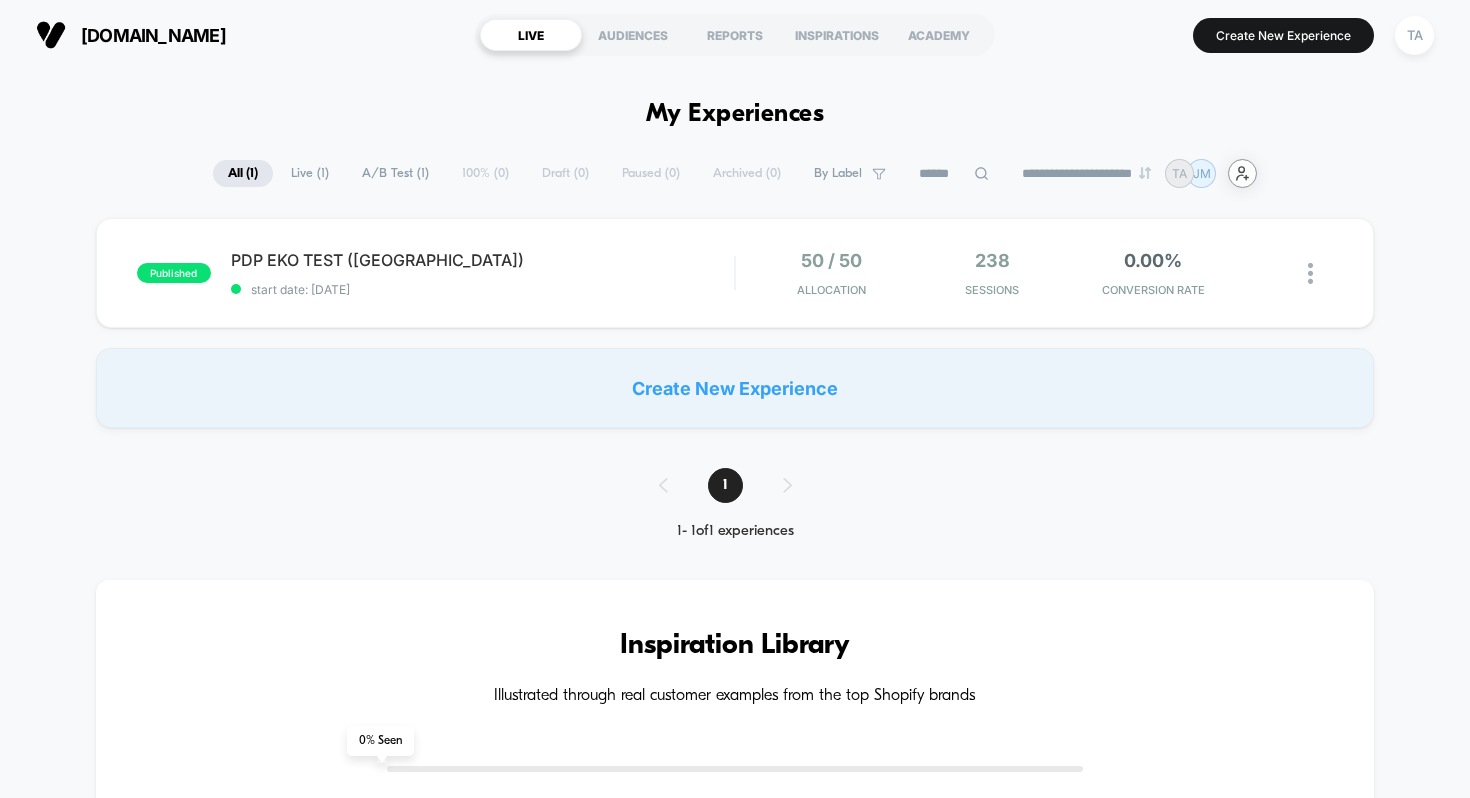 click 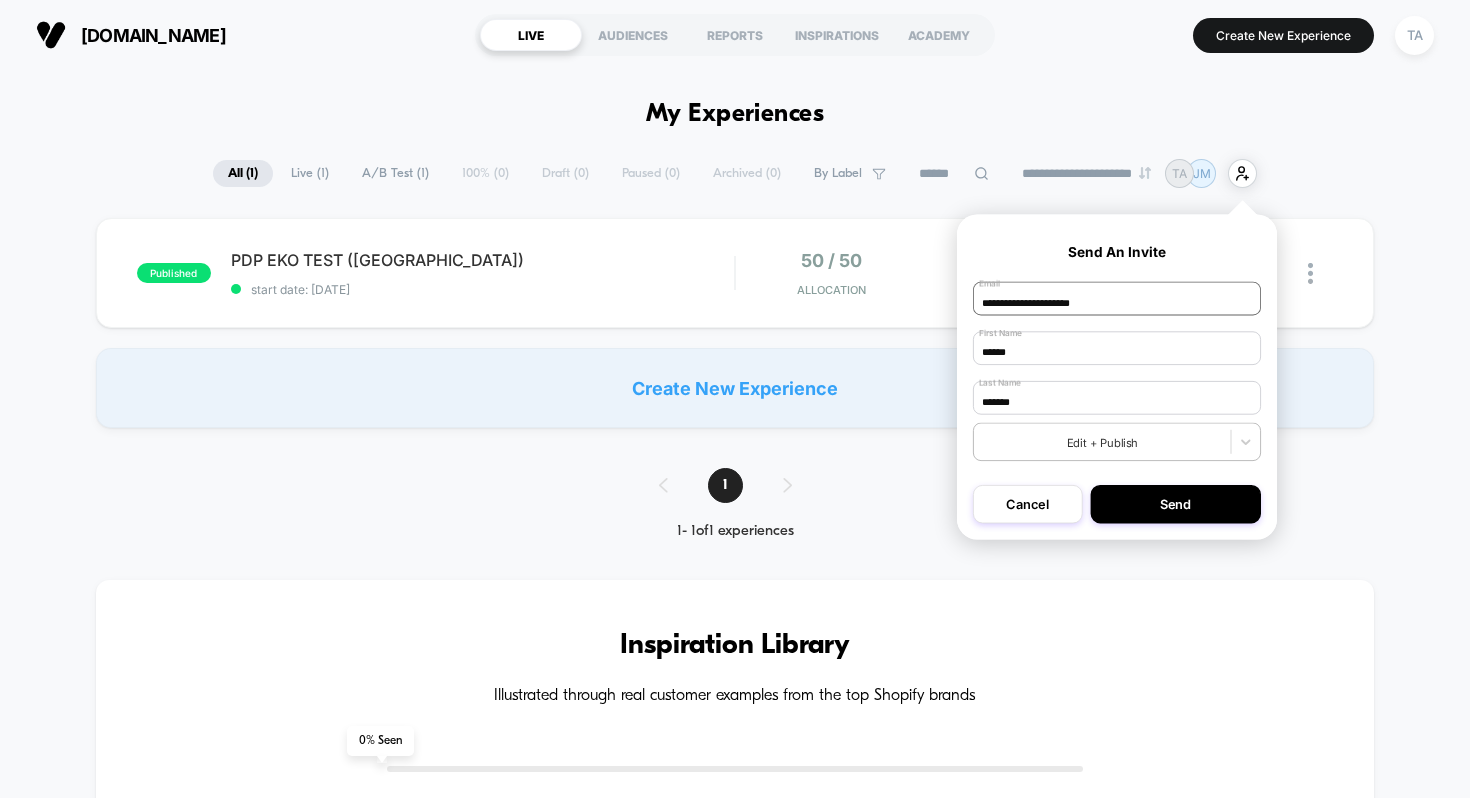 click on "**********" at bounding box center [1117, 299] 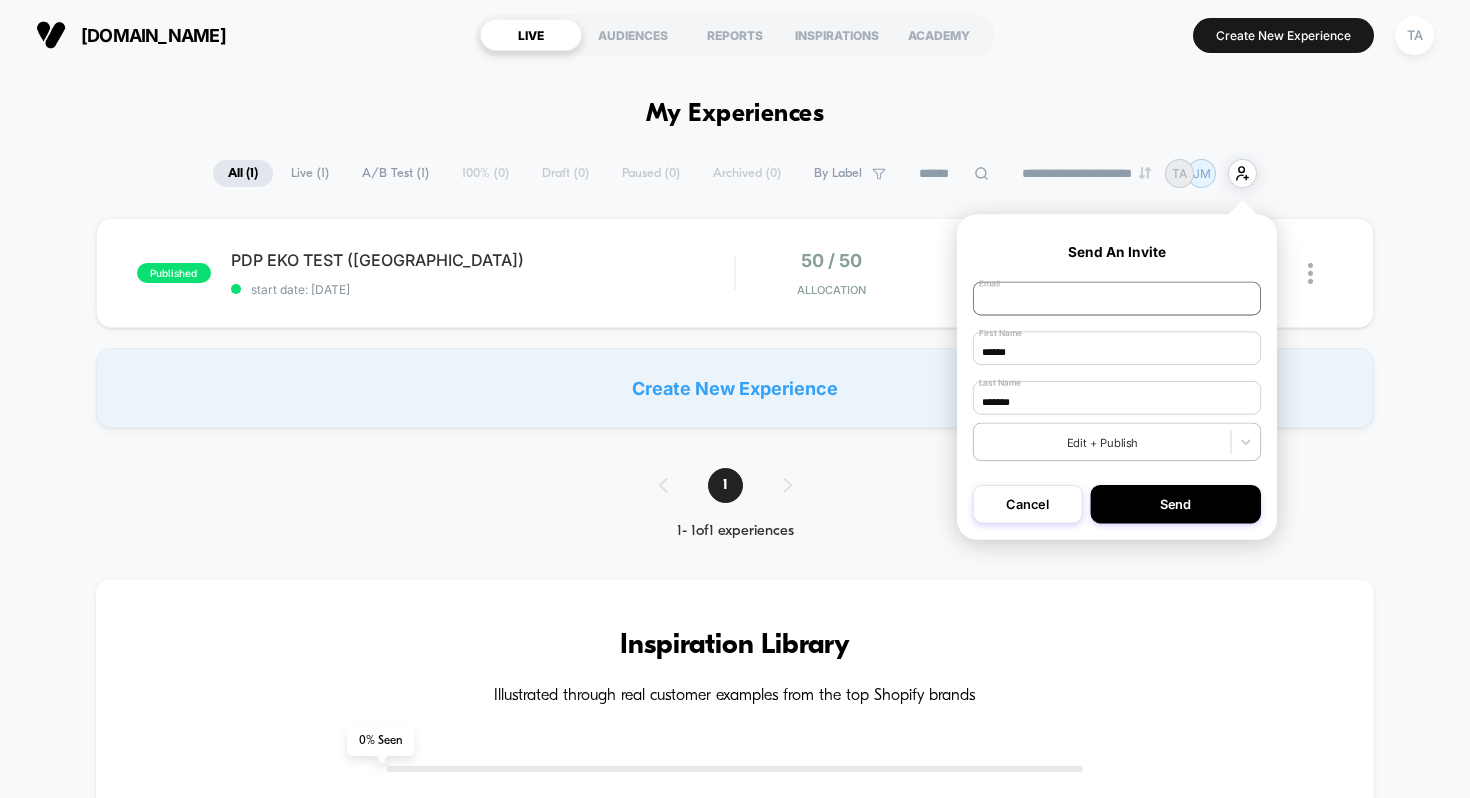 paste on "**********" 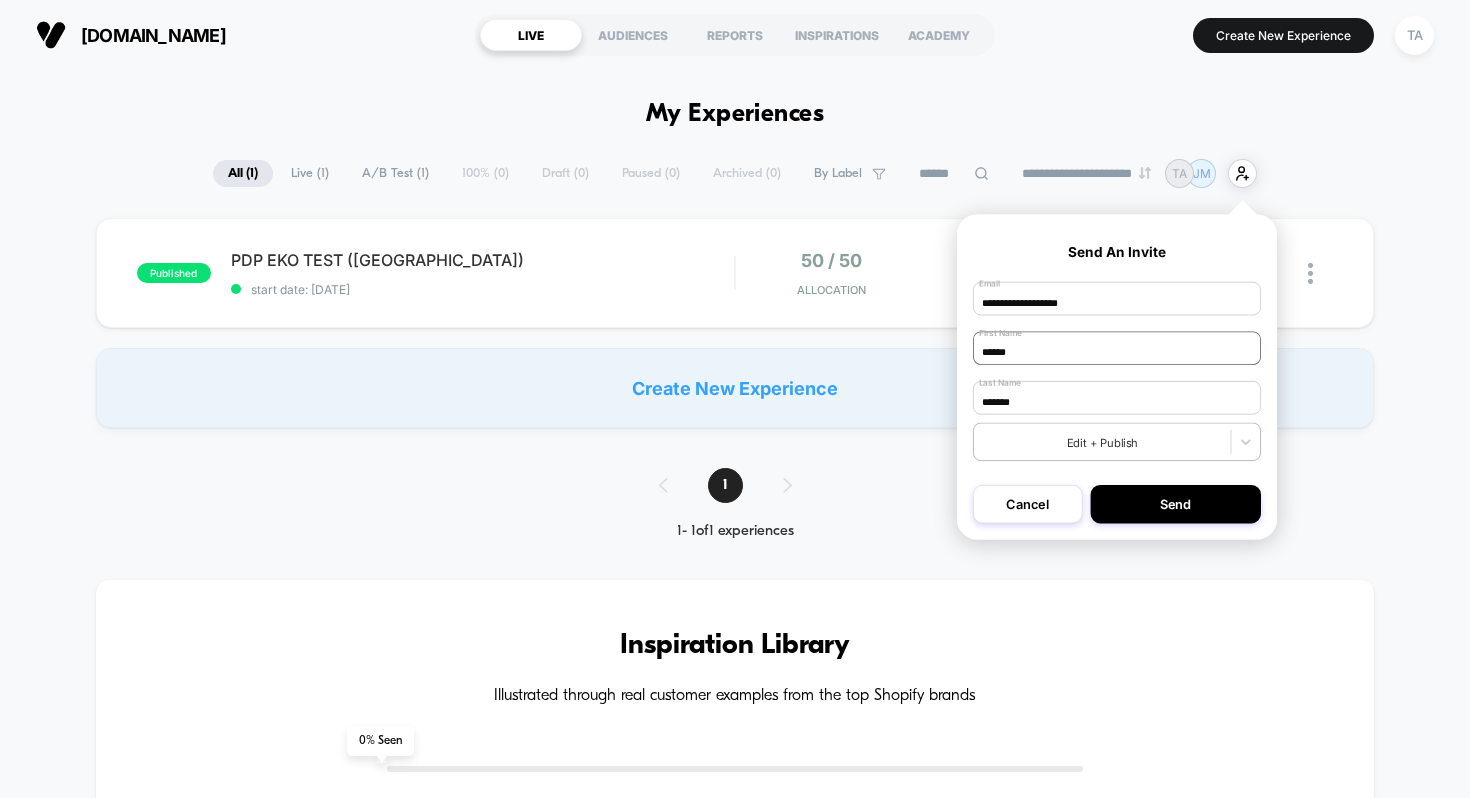 type on "**********" 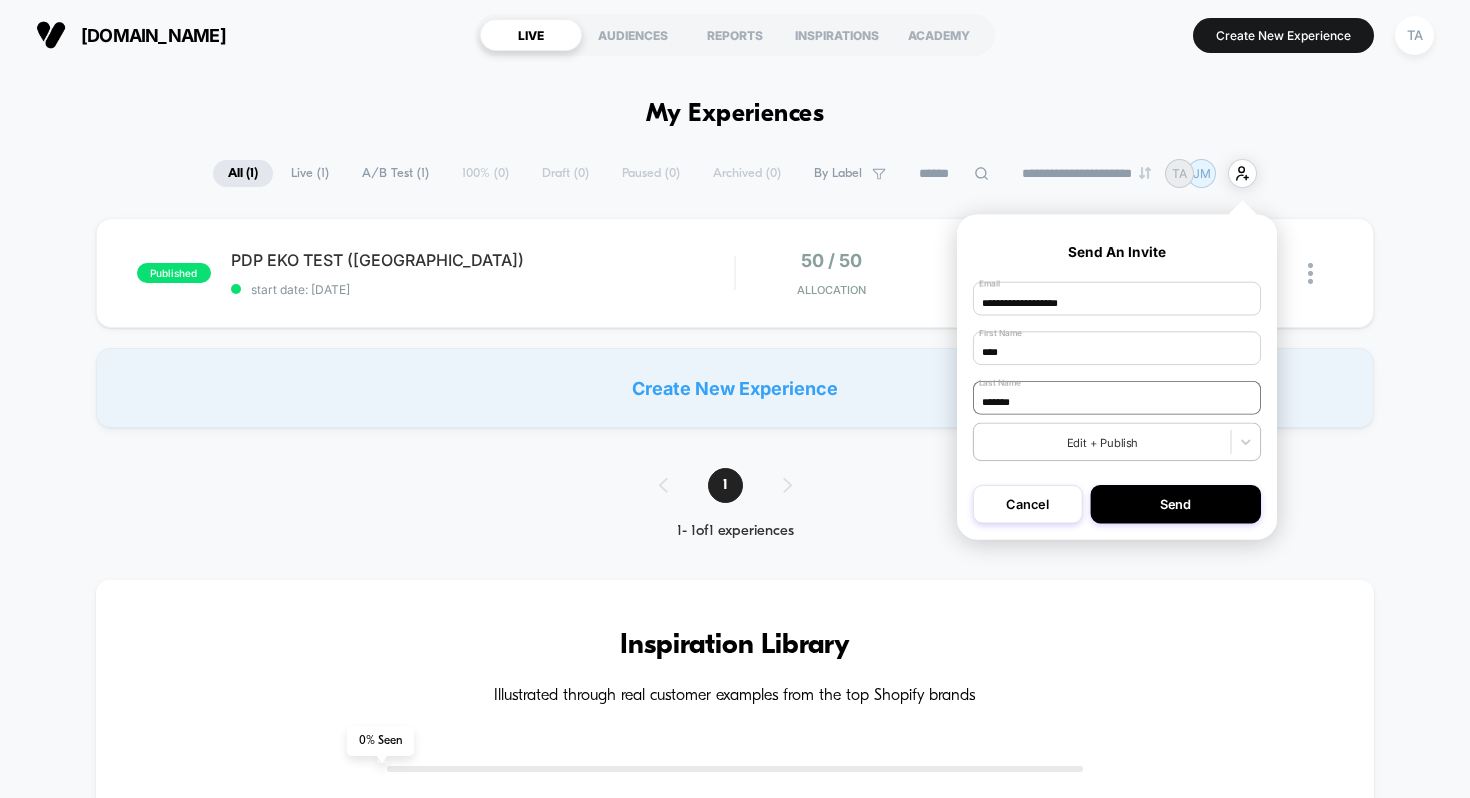 type on "****" 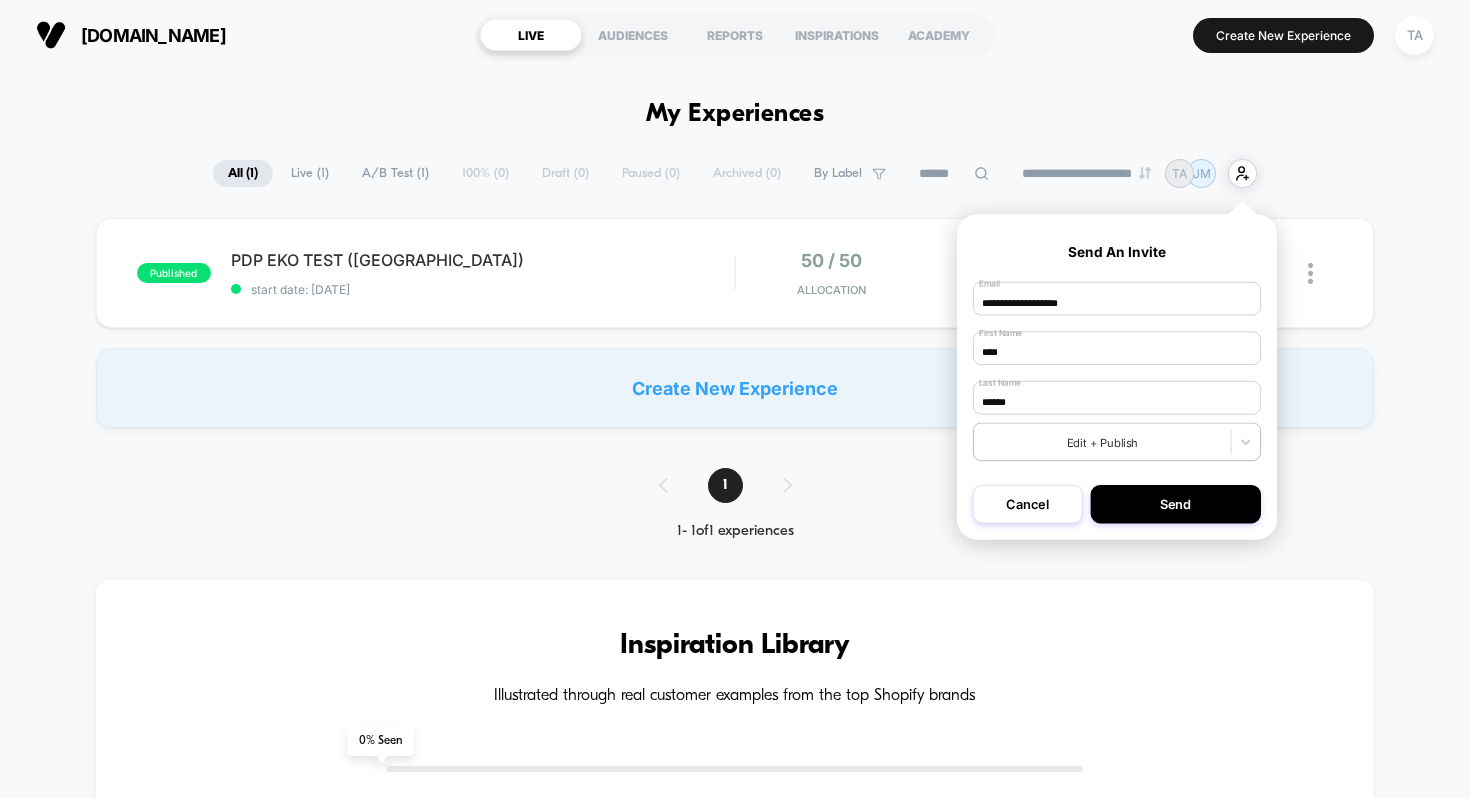 type on "******" 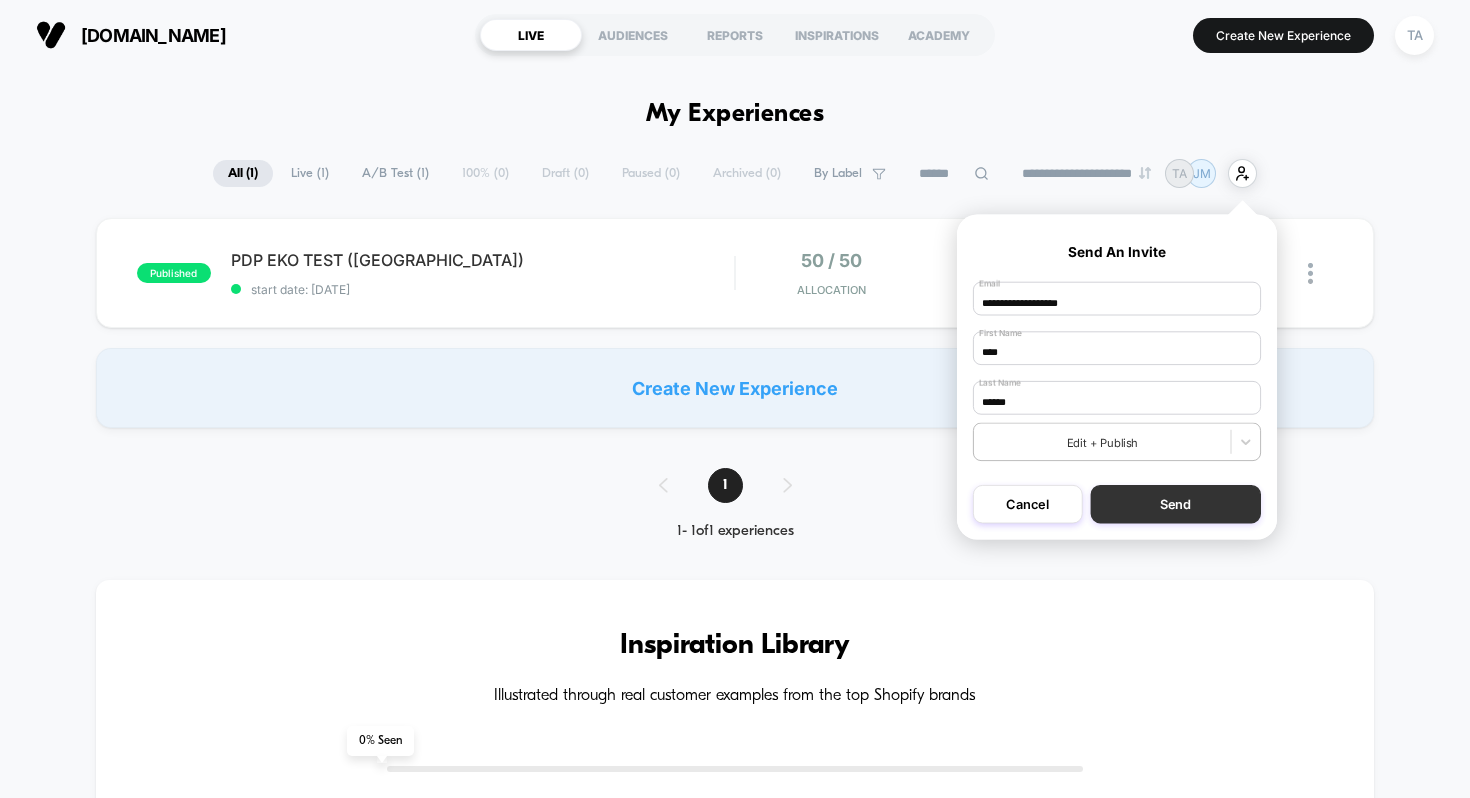 click on "Send" at bounding box center [1175, 504] 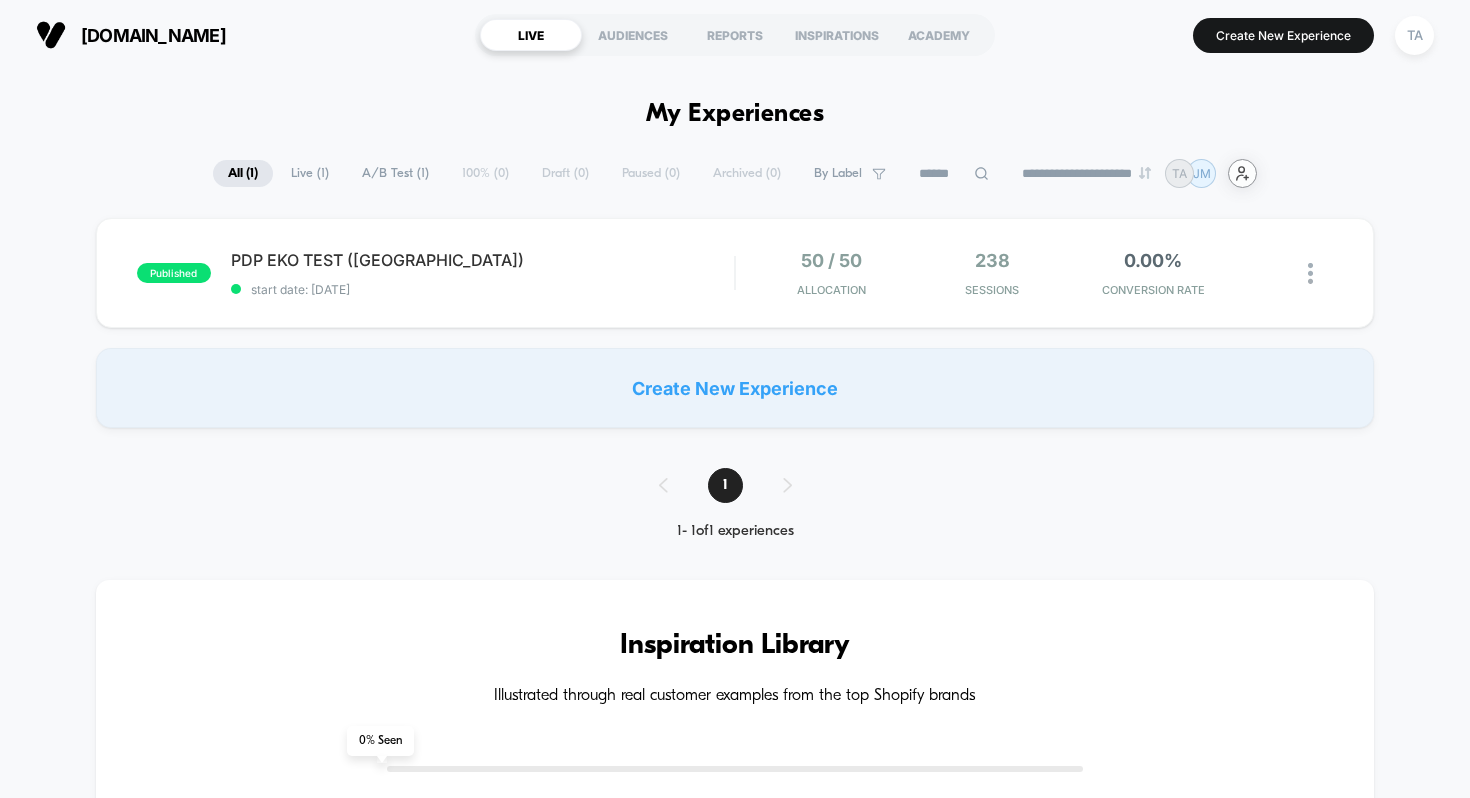 click on "user-plus-alt-1-svgrepo-com" 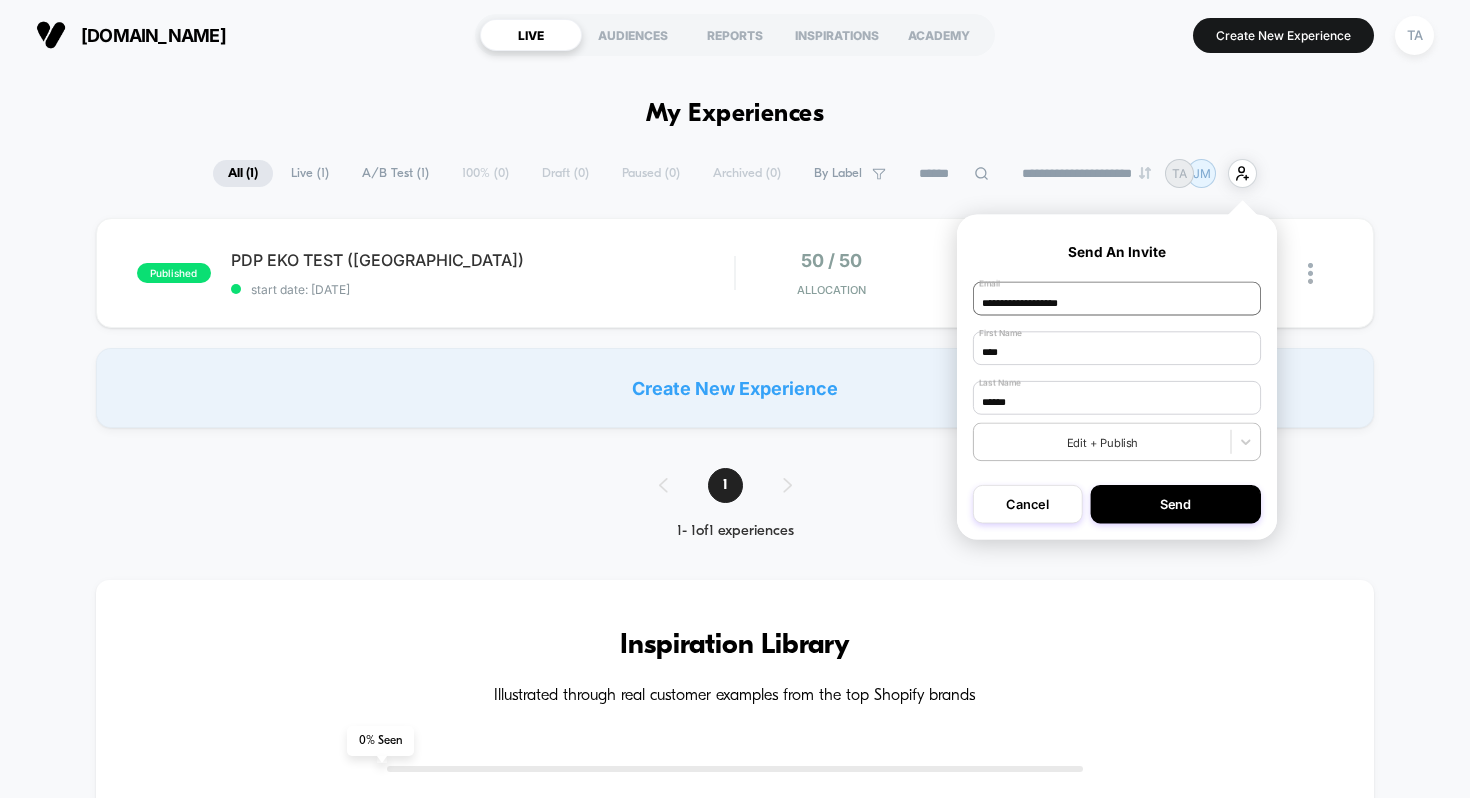 click on "**********" at bounding box center [1117, 299] 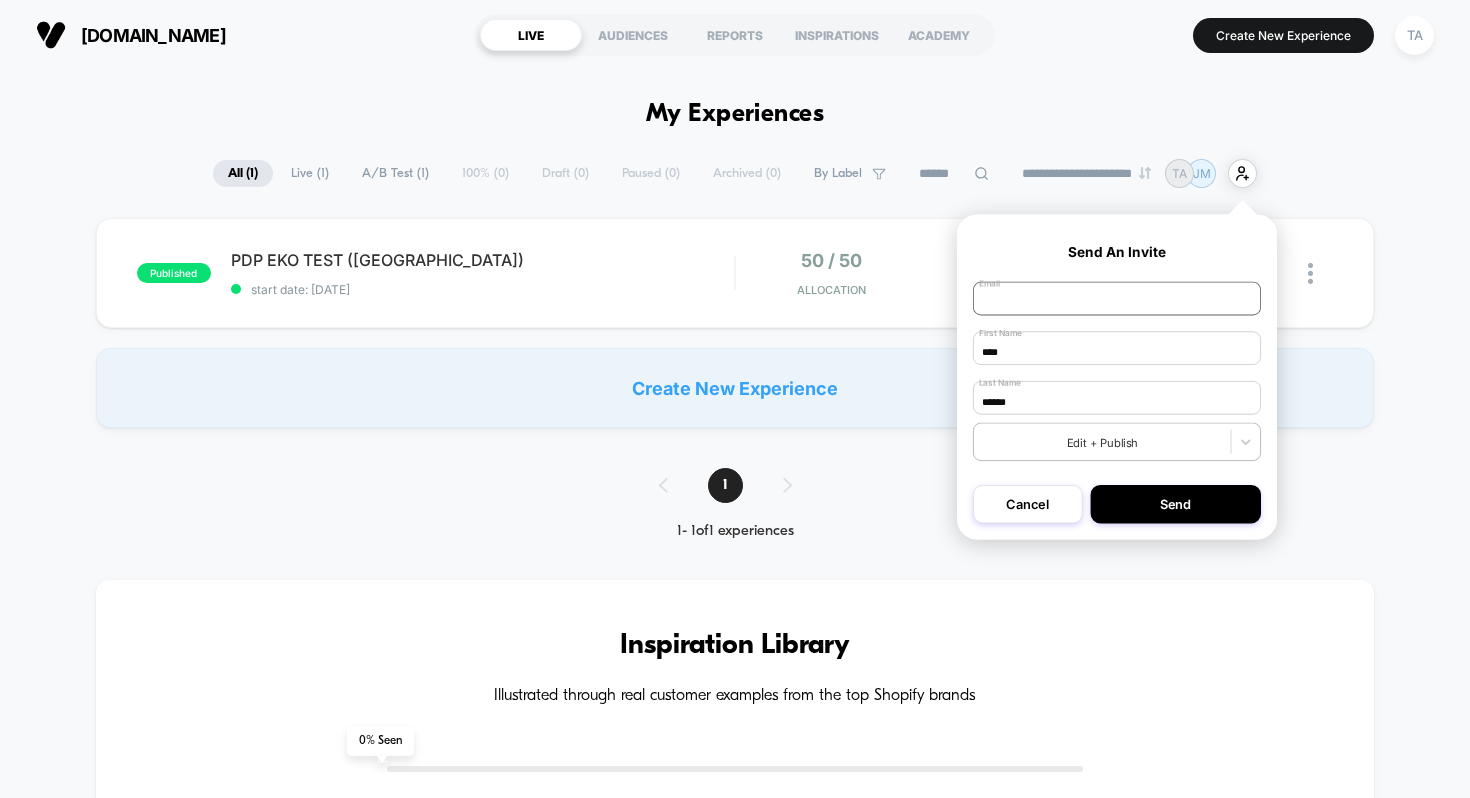 paste on "**********" 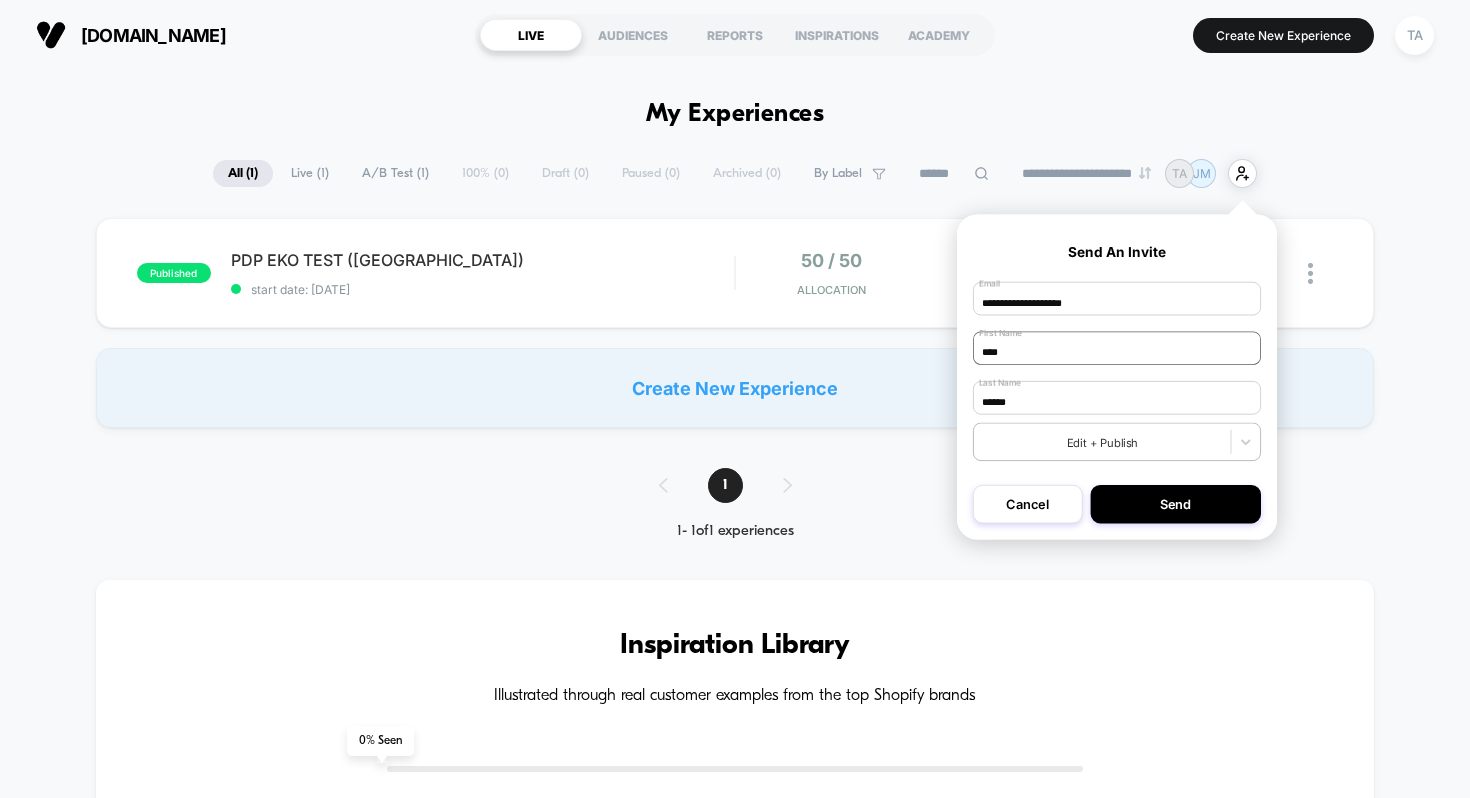 type on "**********" 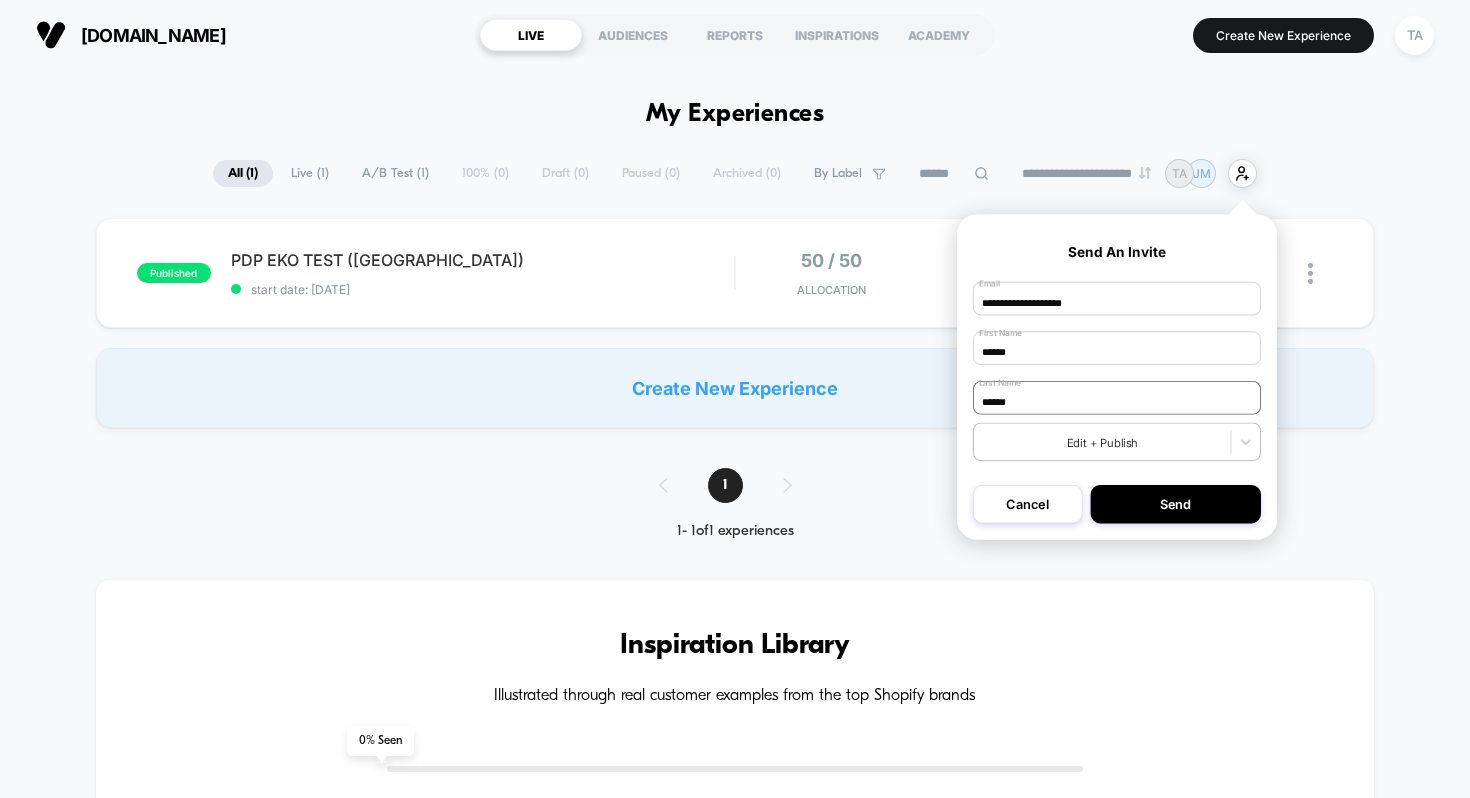 type on "******" 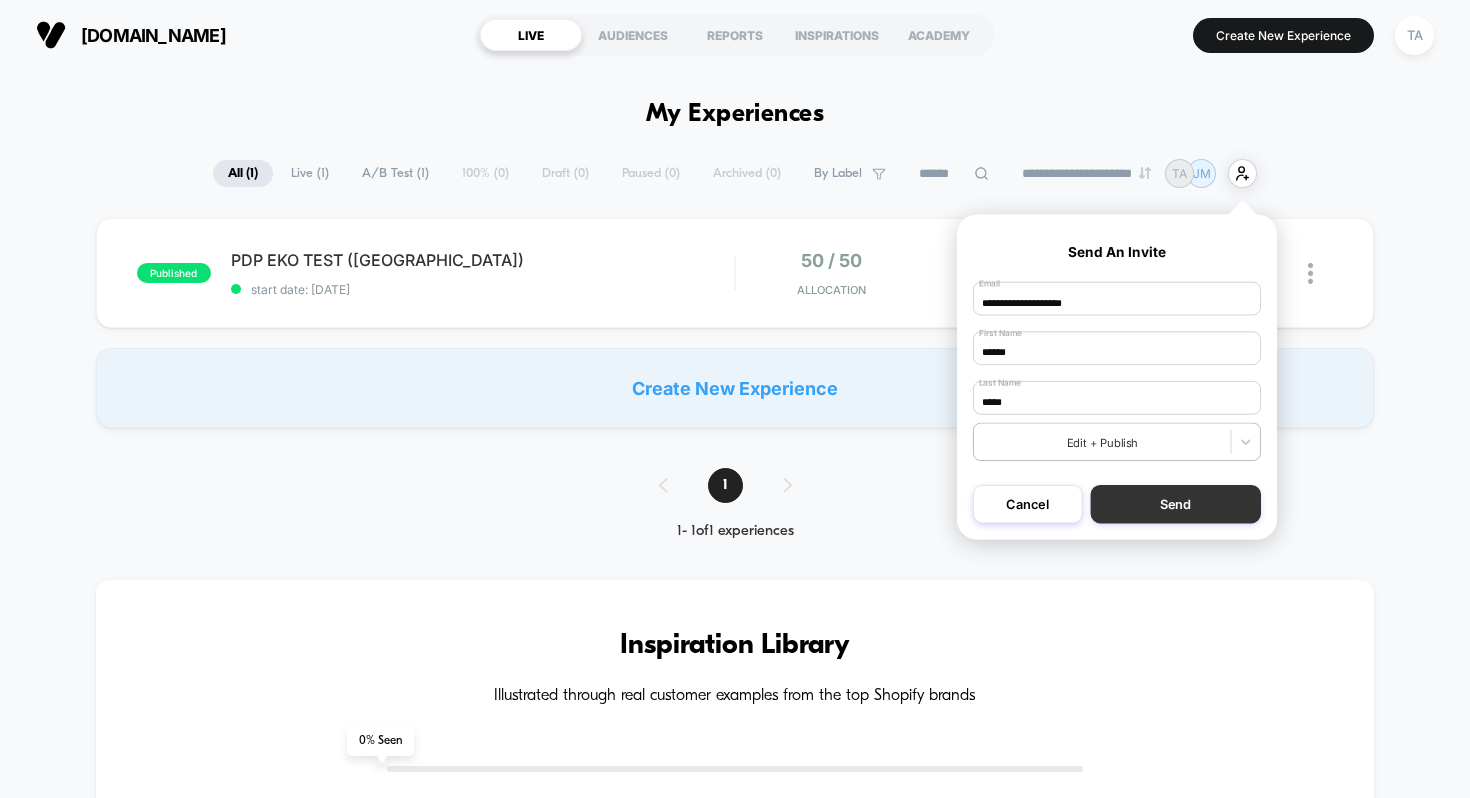 type on "*****" 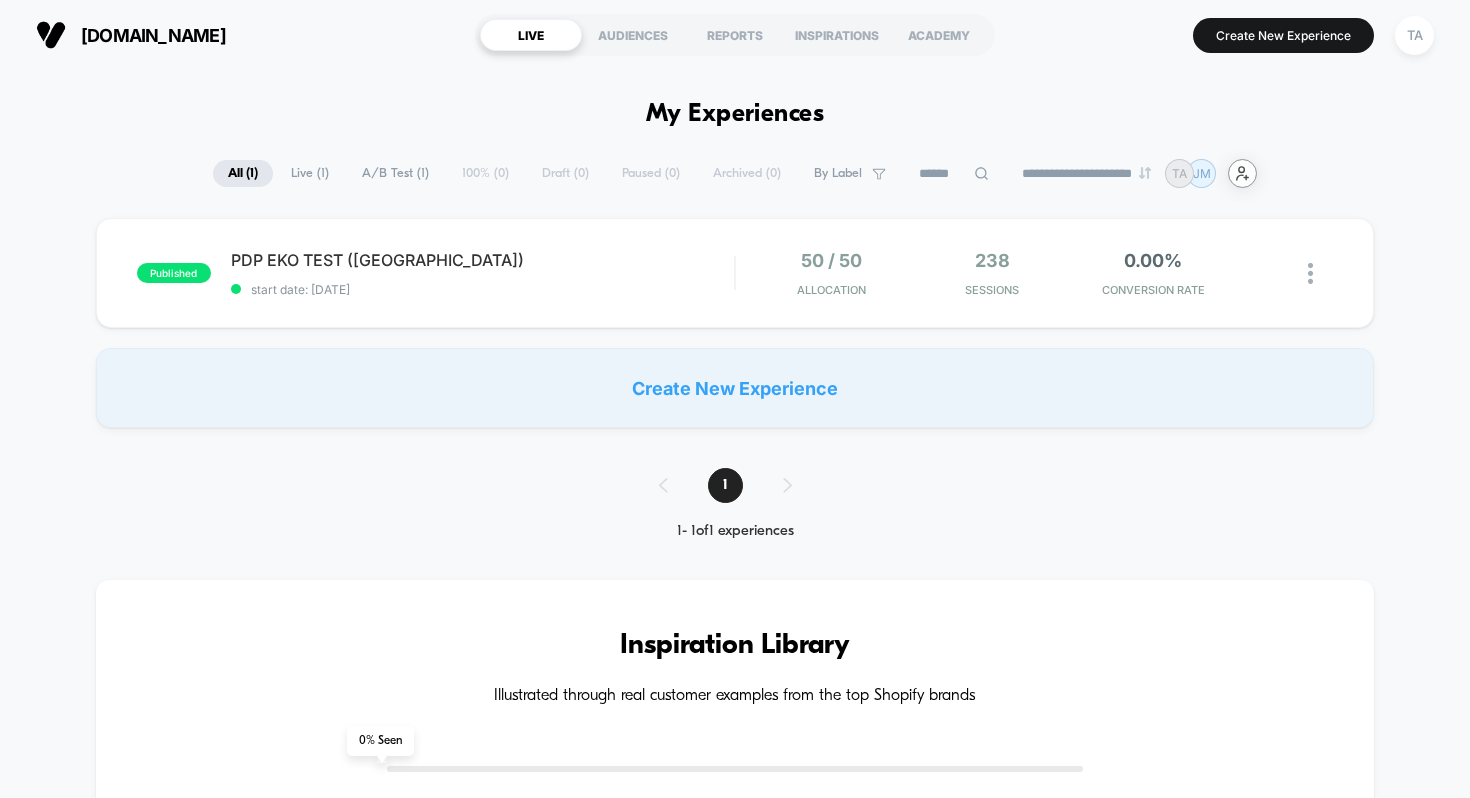 click on "user-plus-alt-1-svgrepo-com" 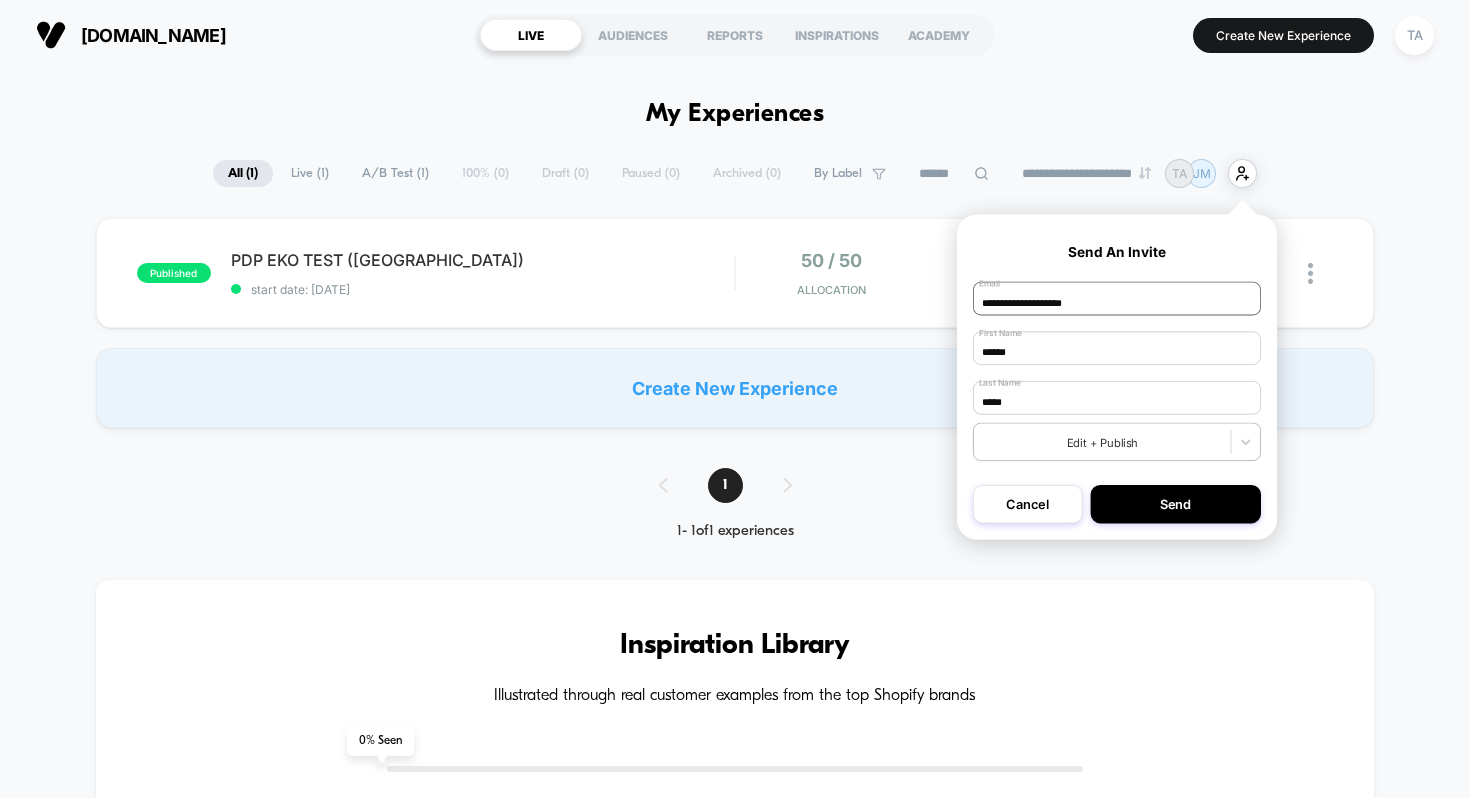 click on "**********" at bounding box center (1117, 299) 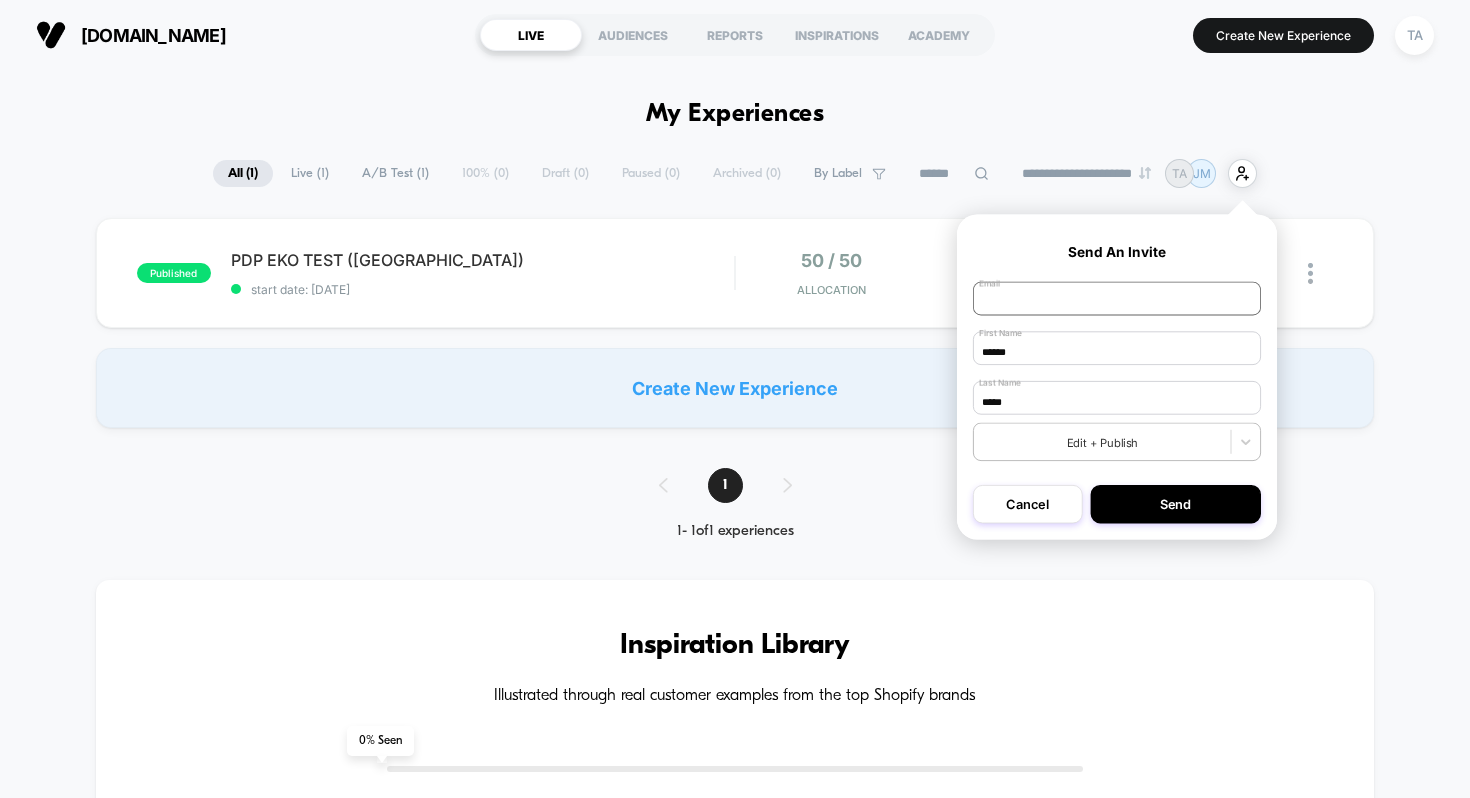 paste on "**********" 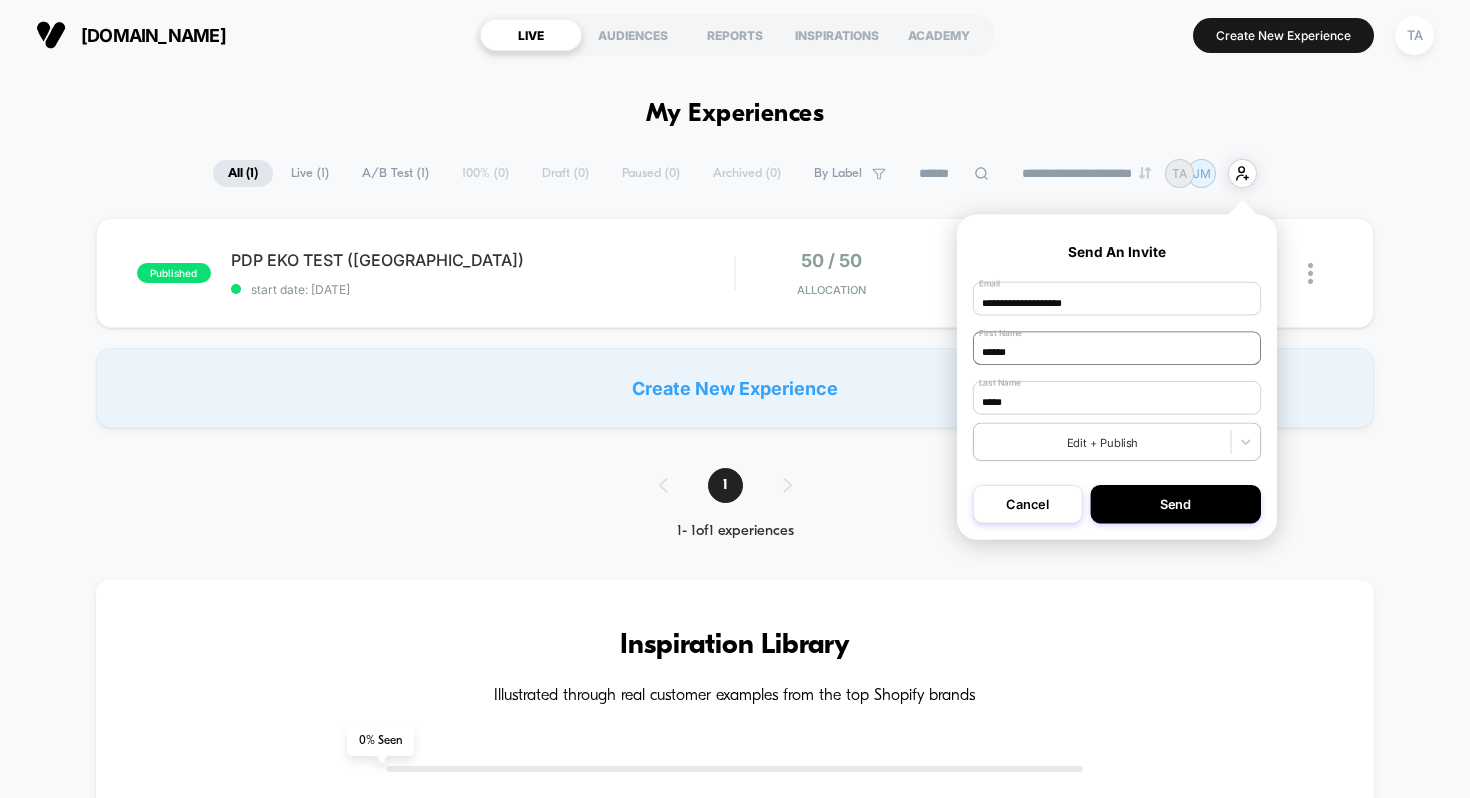 type on "**********" 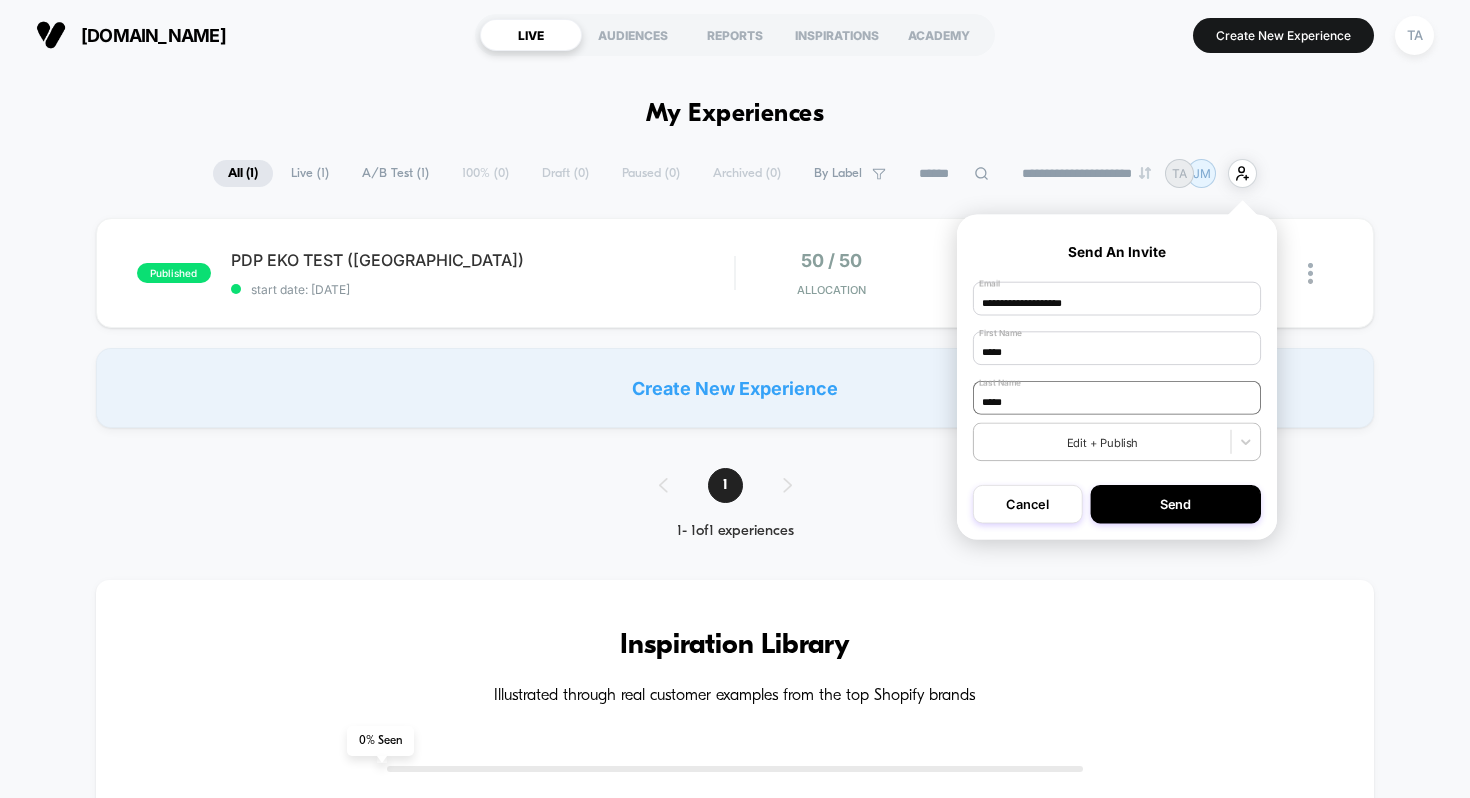 type on "*****" 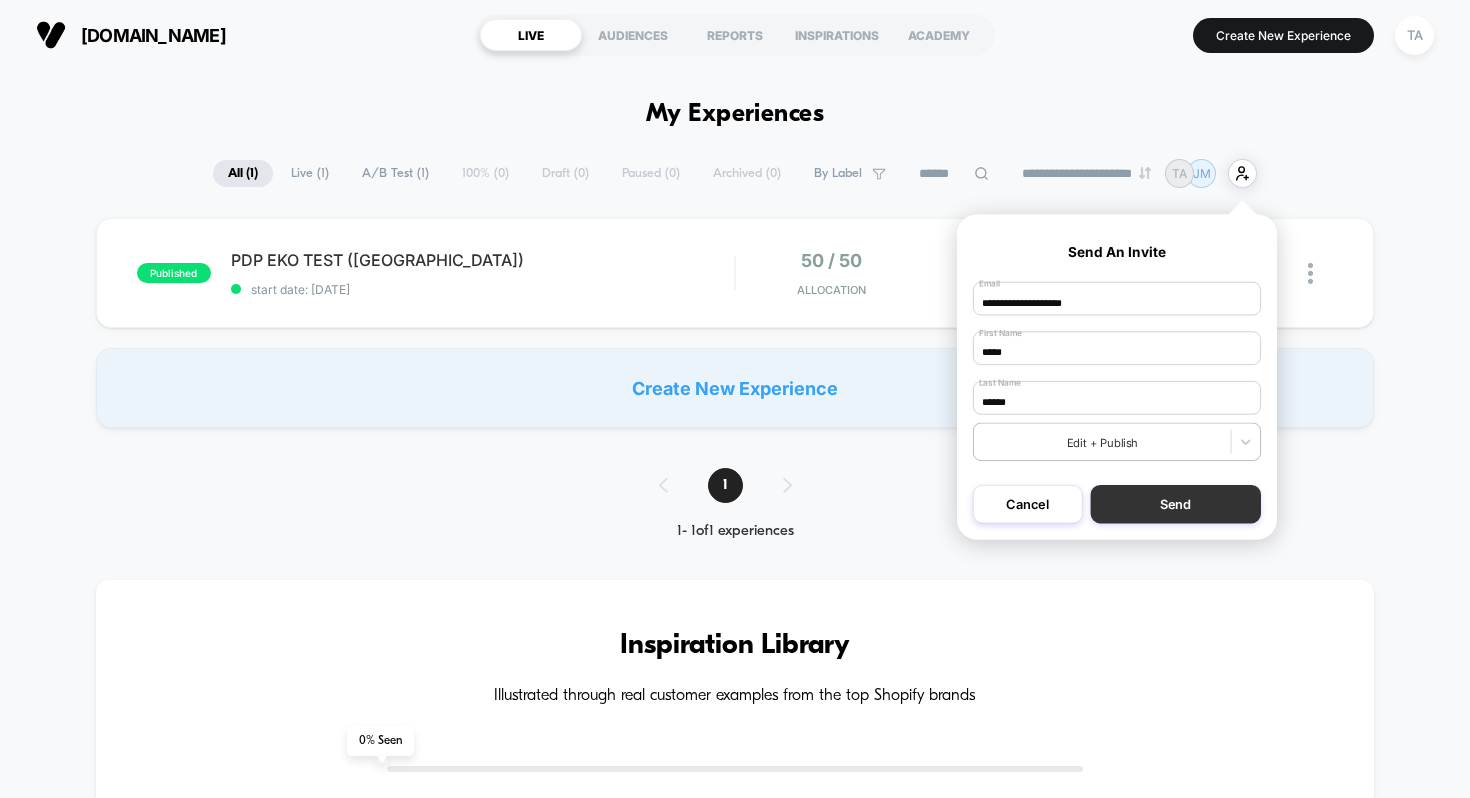 type on "******" 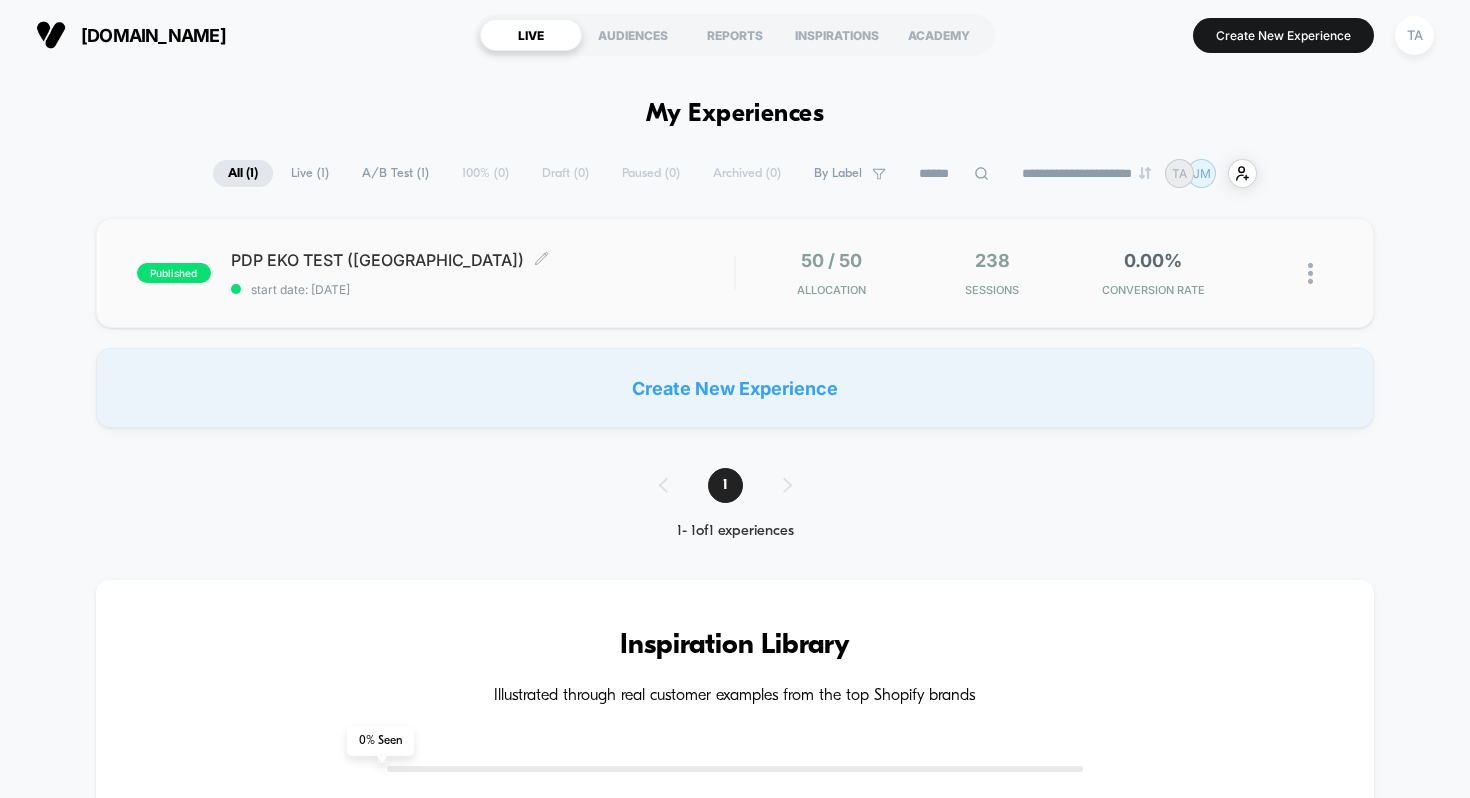 click on "PDP EKO TEST (US) Click to edit experience details" at bounding box center (483, 260) 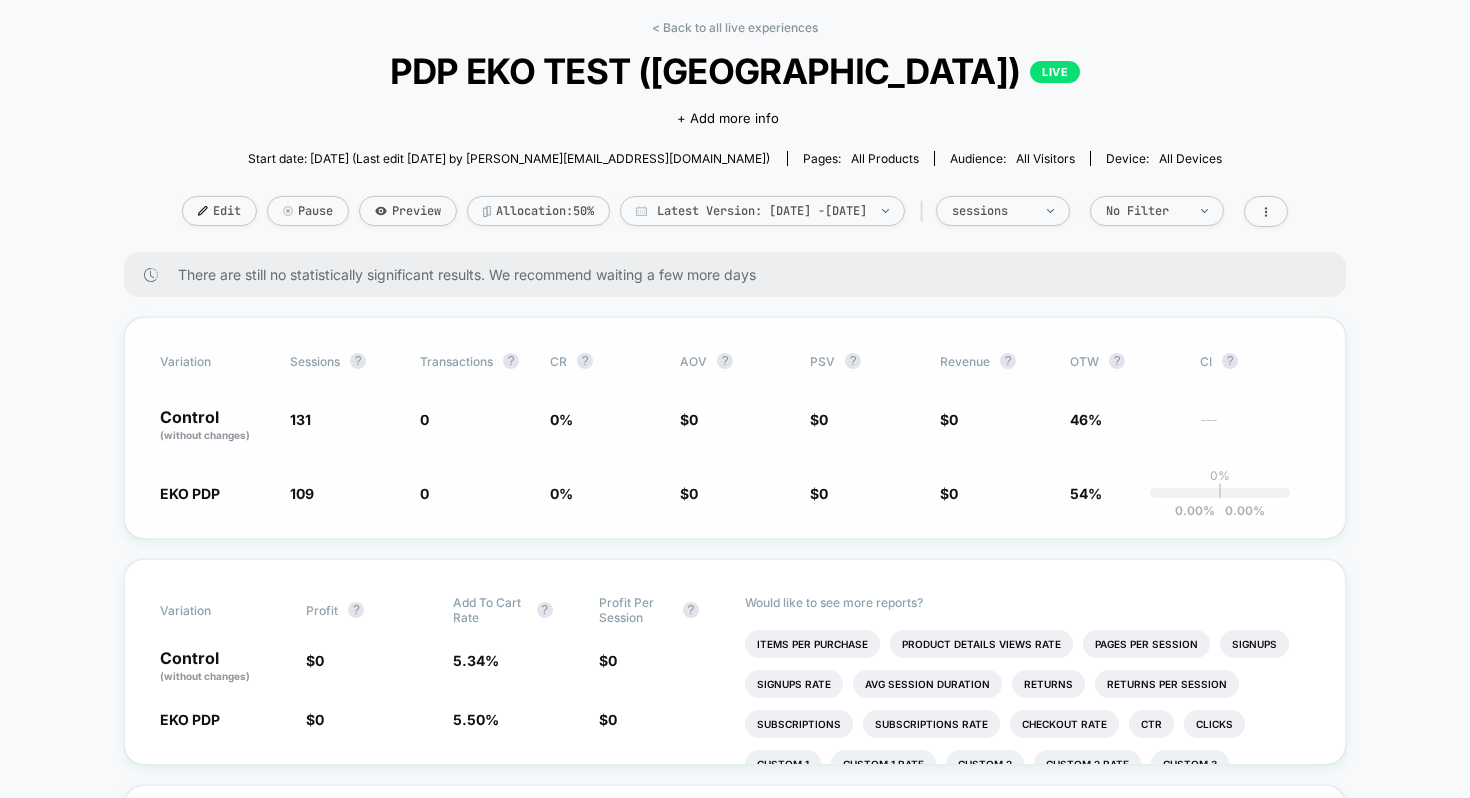 scroll, scrollTop: 223, scrollLeft: 0, axis: vertical 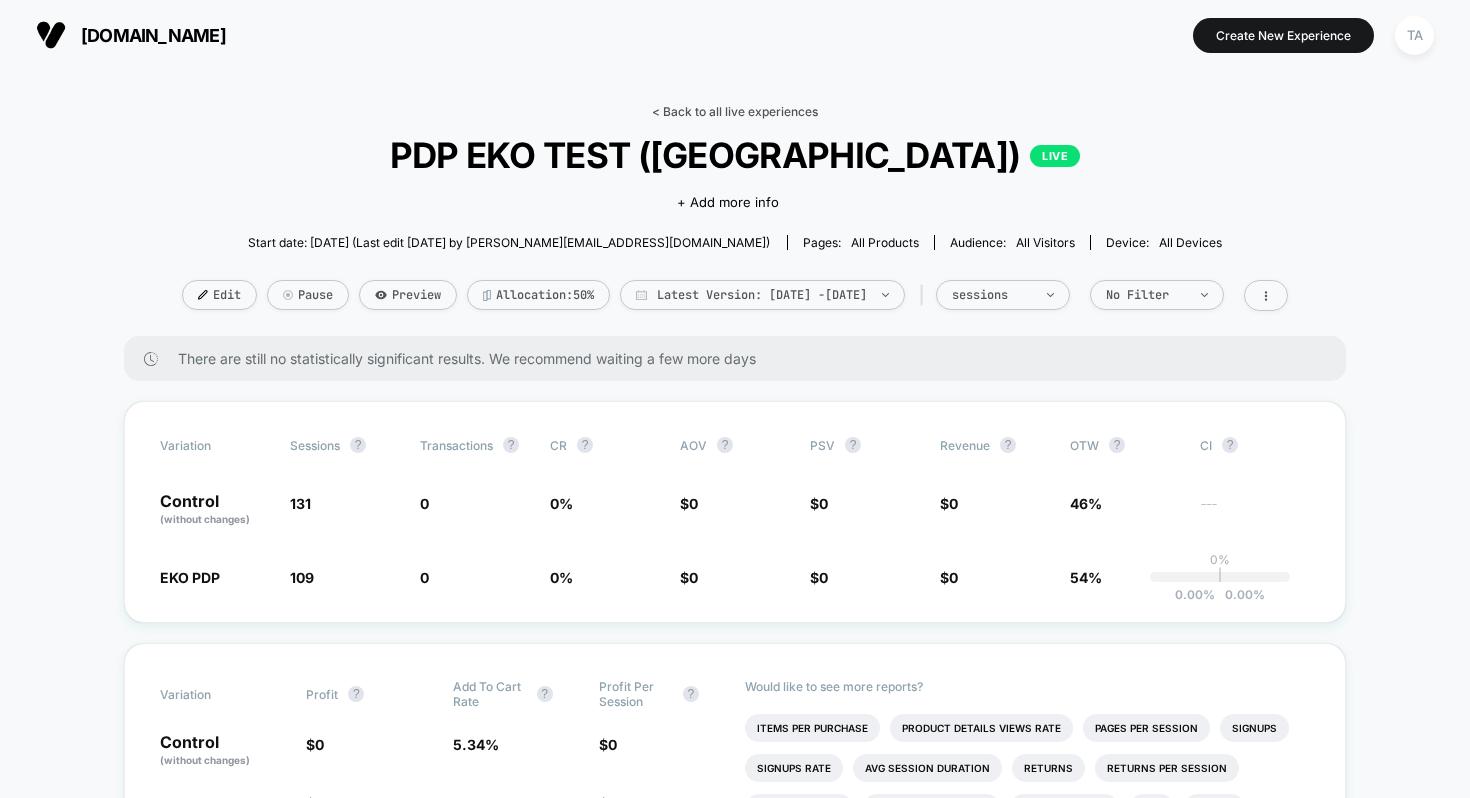 click on "< Back to all live experiences" at bounding box center (735, 111) 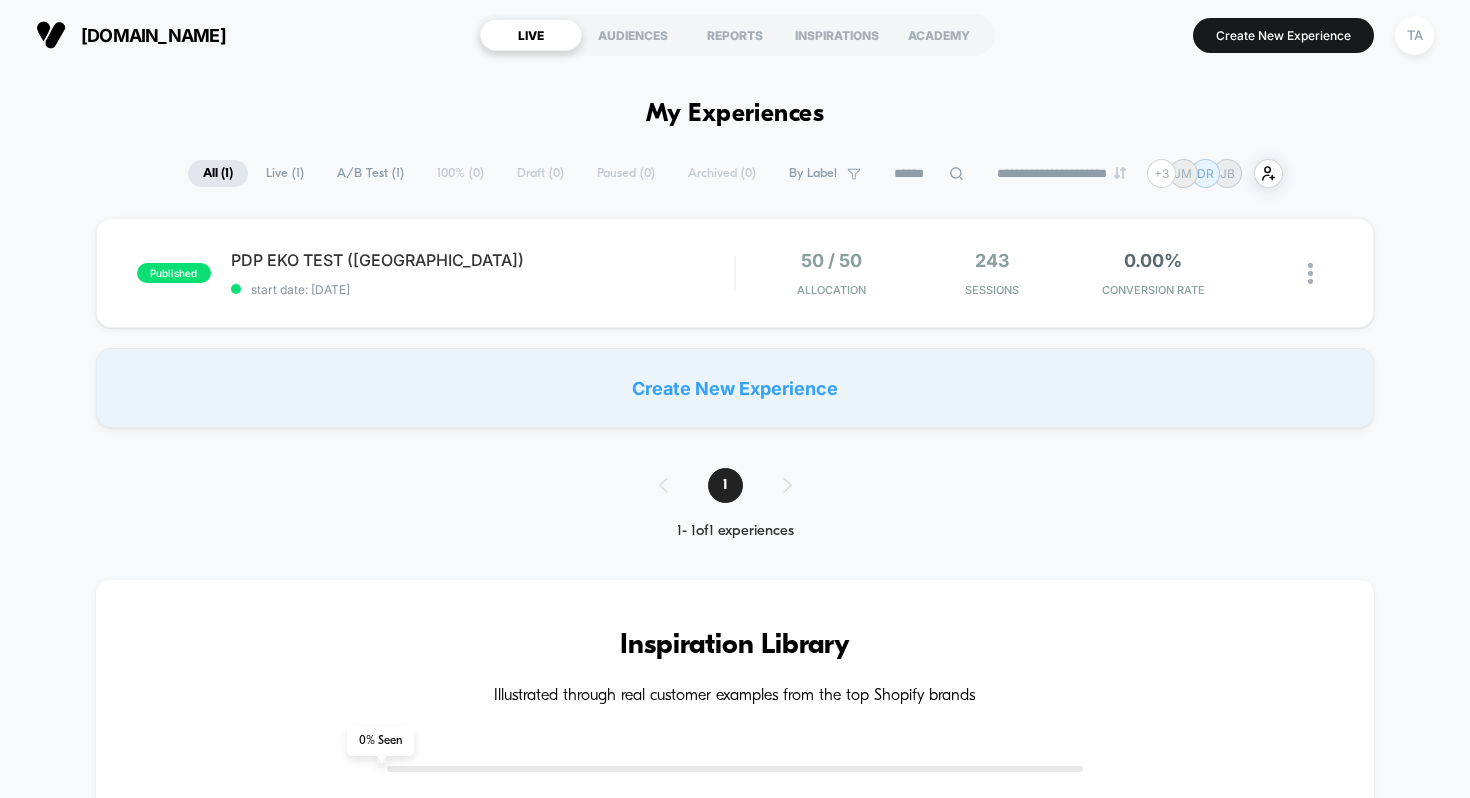 scroll, scrollTop: 0, scrollLeft: 0, axis: both 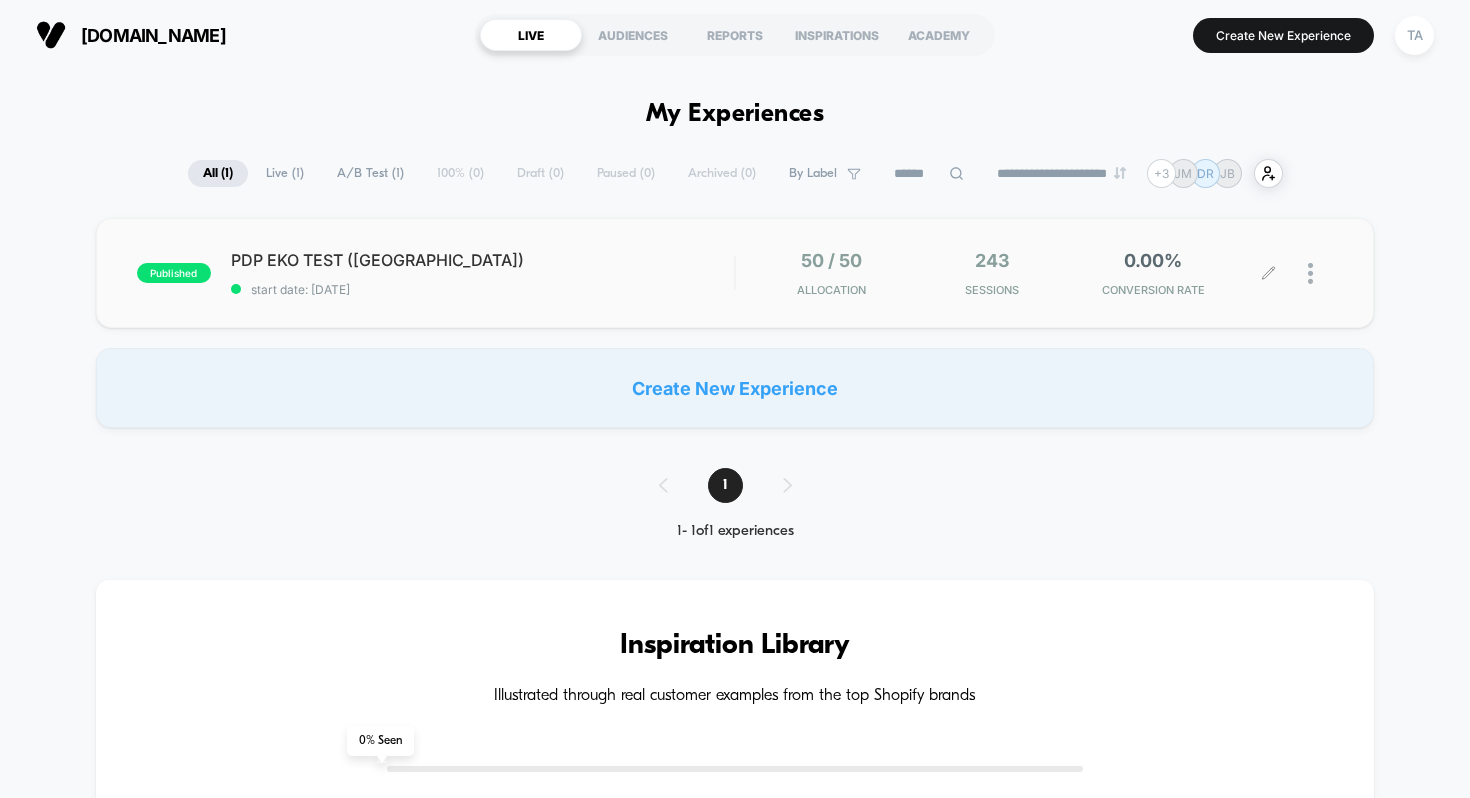 click at bounding box center [1320, 273] 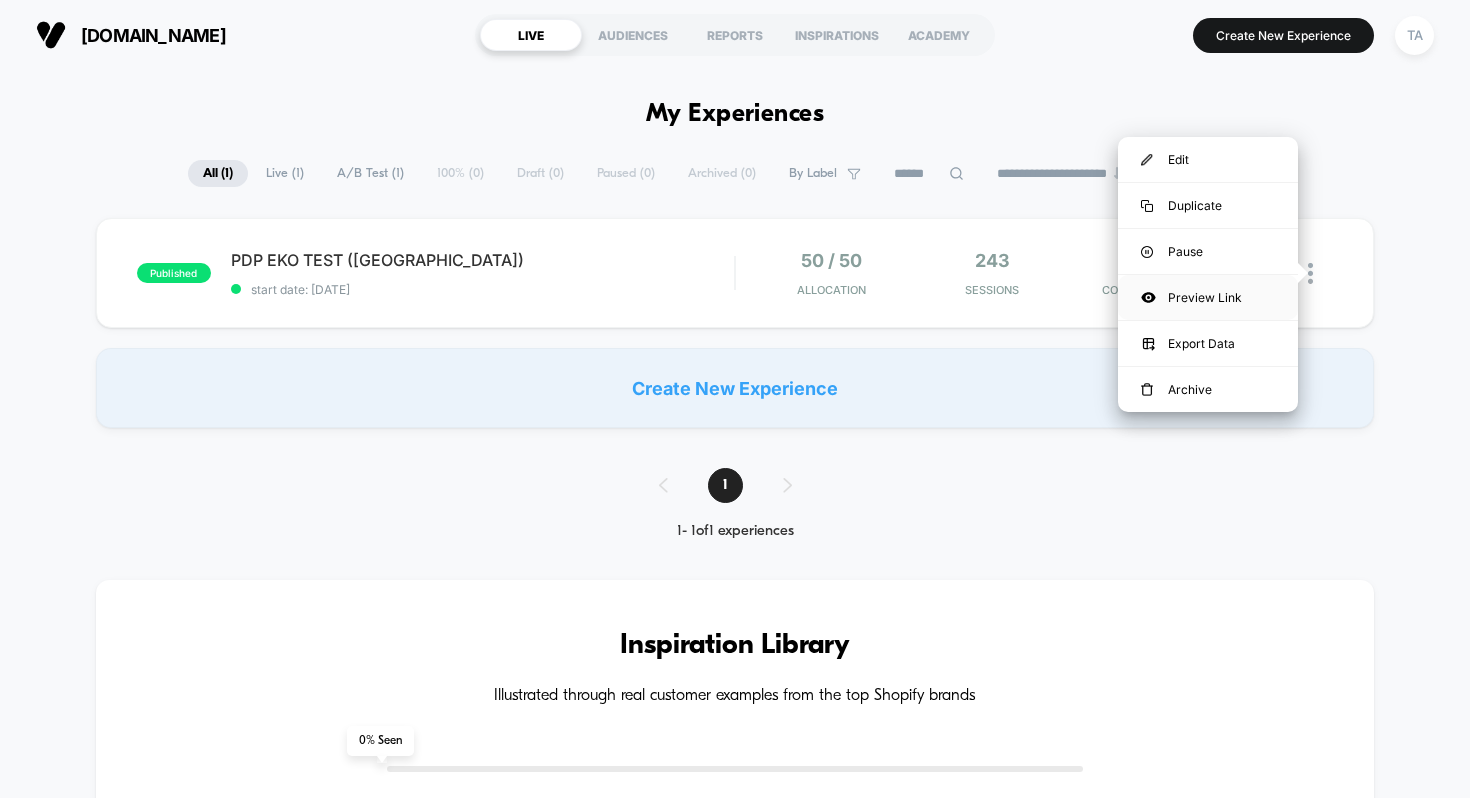click on "Preview Link" at bounding box center [1208, 297] 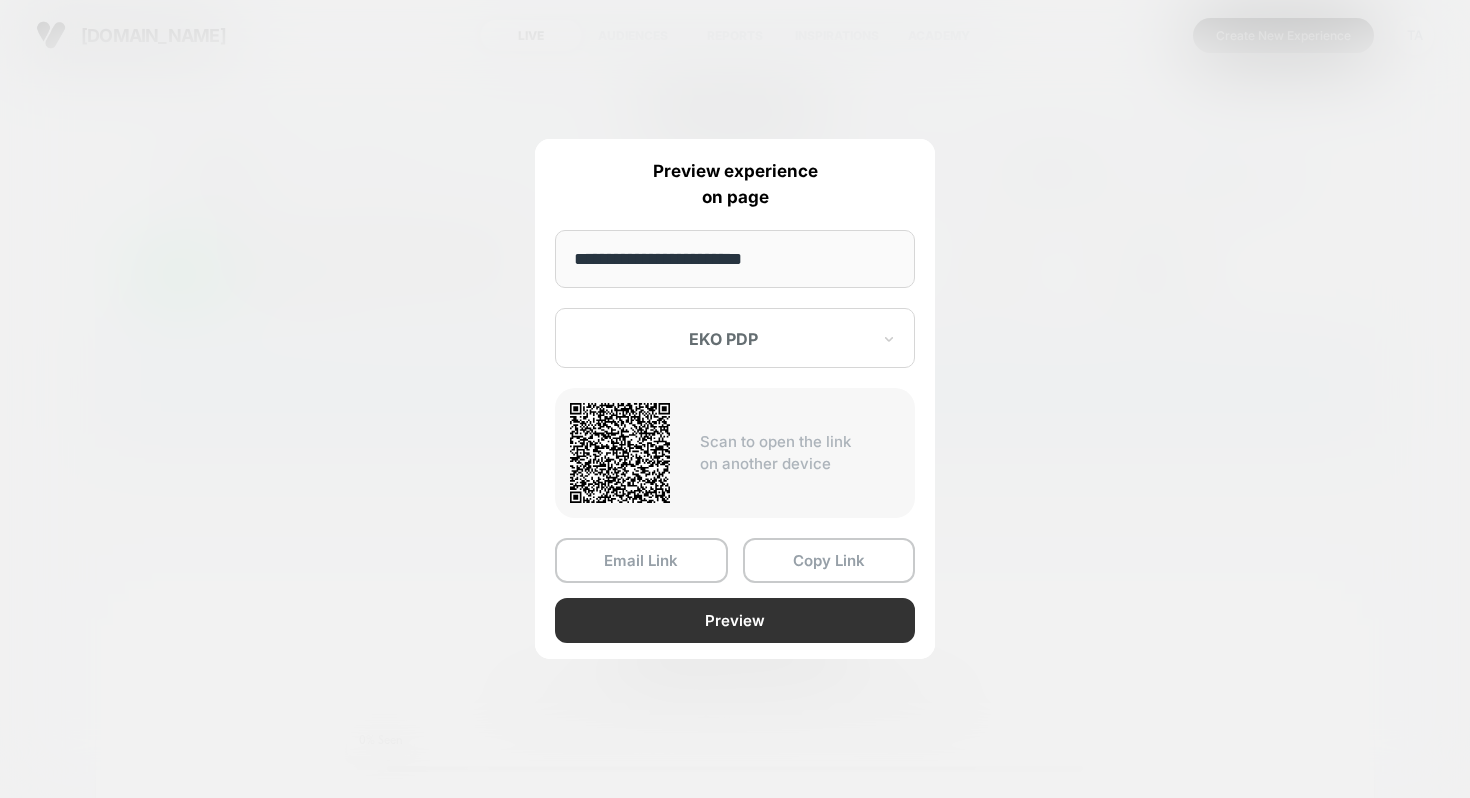 click on "Preview" at bounding box center (735, 620) 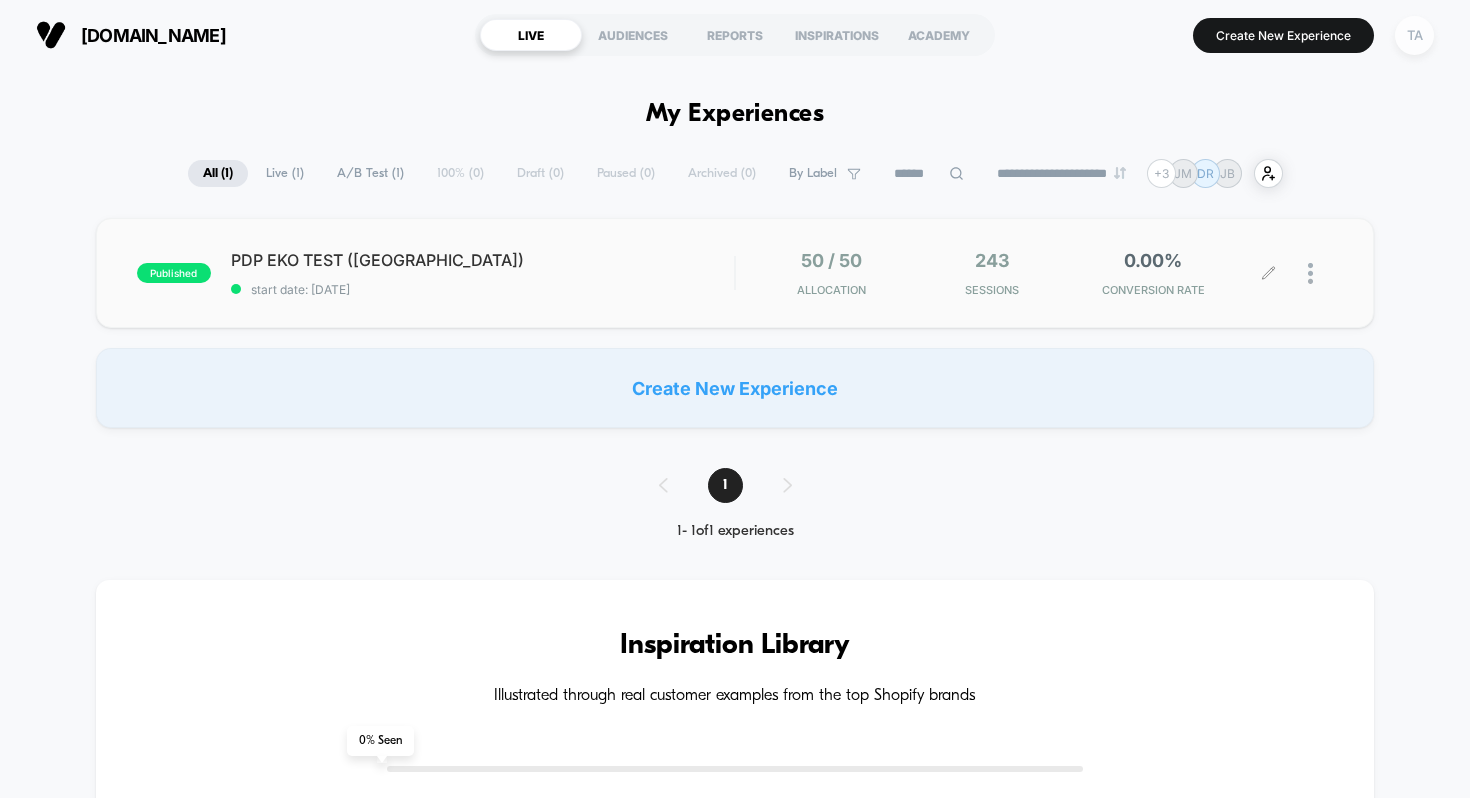 click on "TA" at bounding box center (1414, 35) 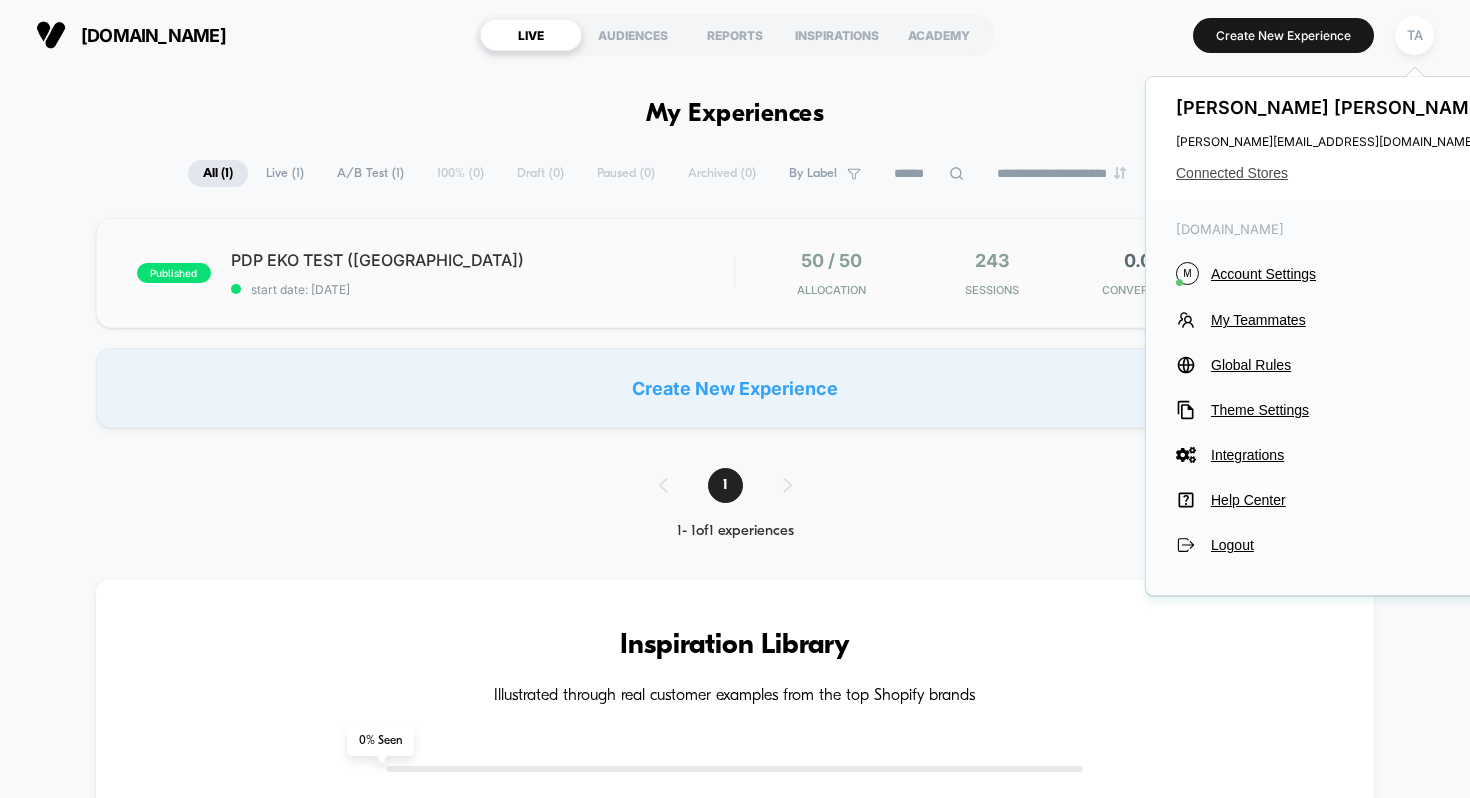 click on "Connected Stores" at bounding box center [1334, 173] 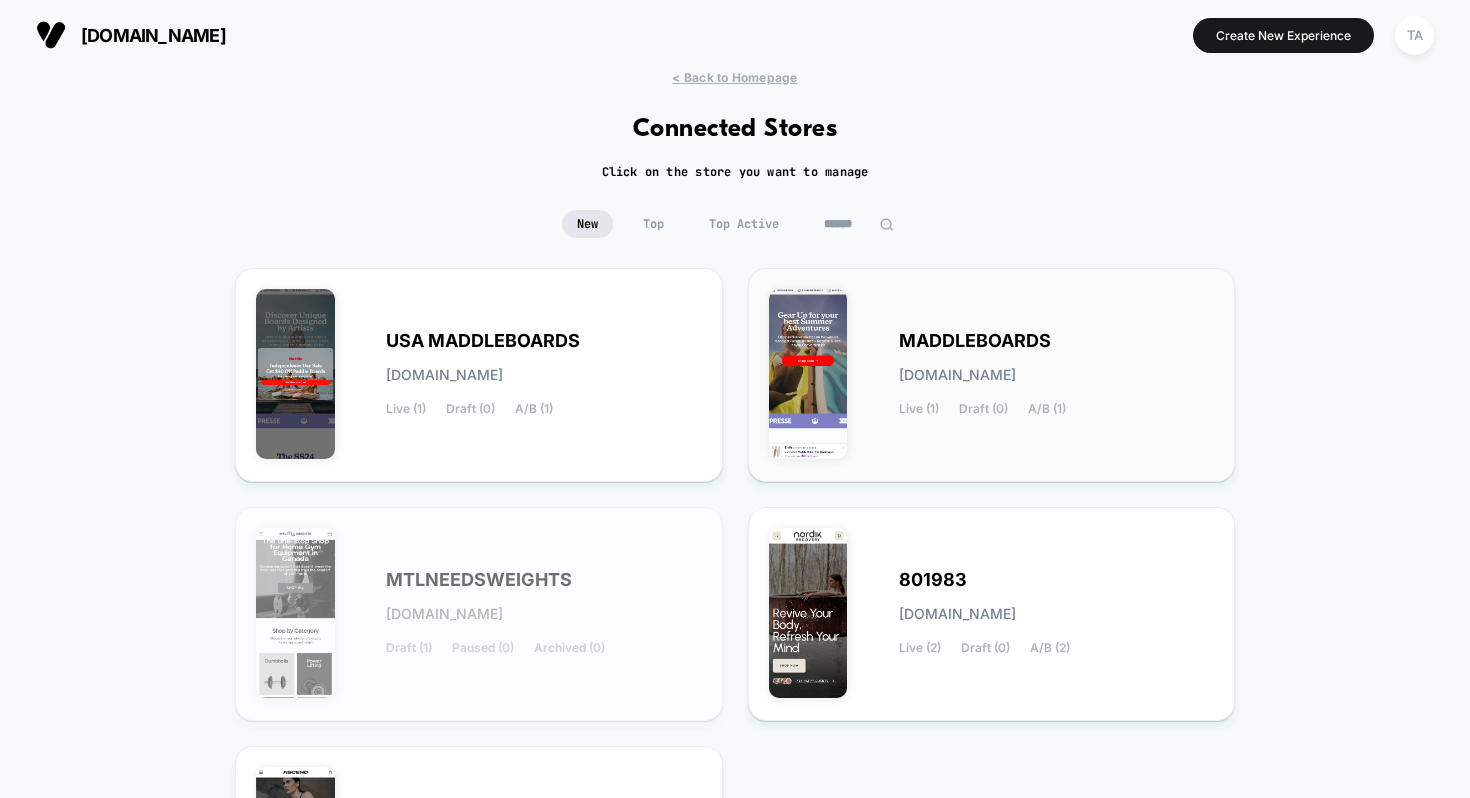 click on "MADDLEBOARDS" at bounding box center (975, 341) 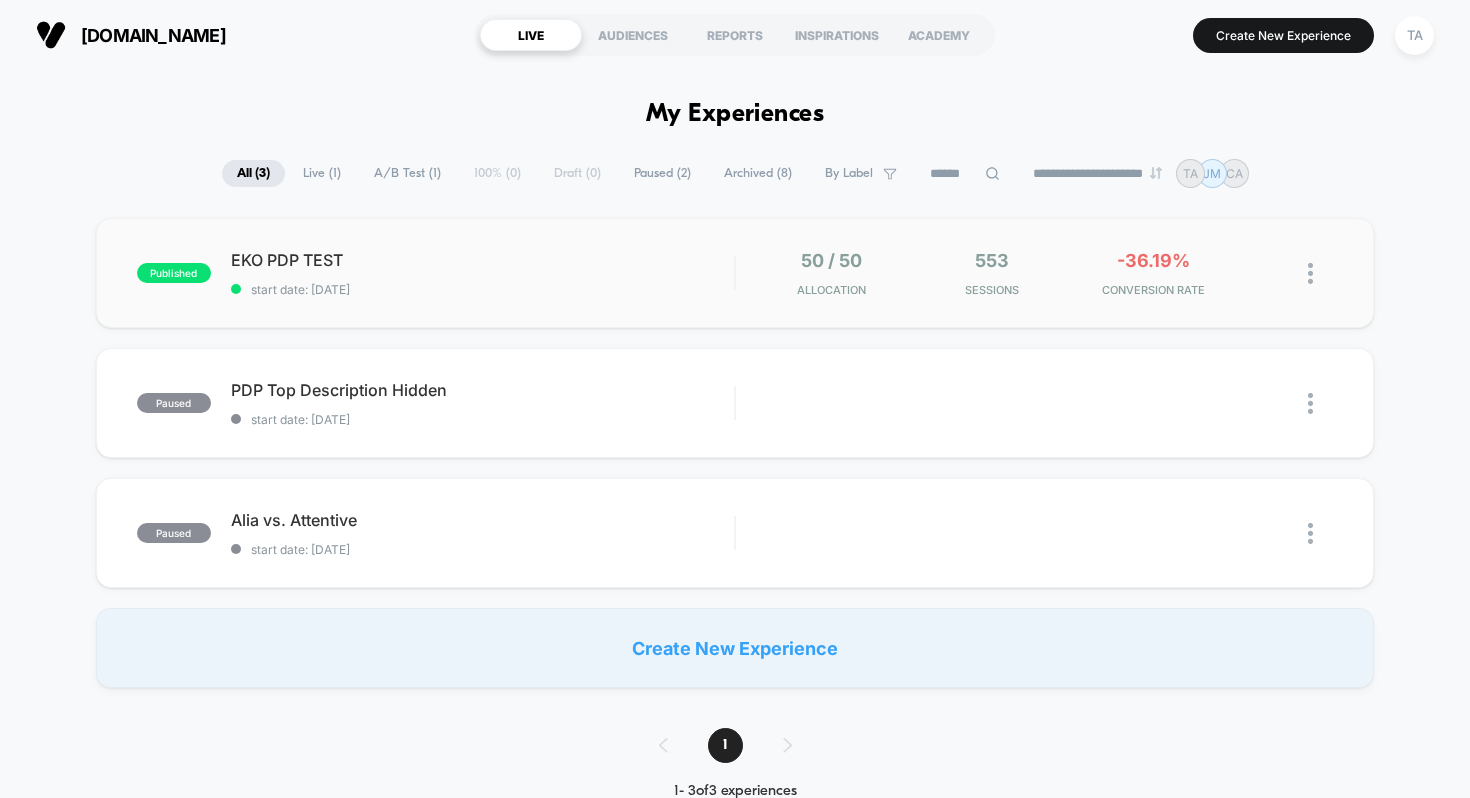 click on "published EKO PDP TEST start date: 7/1/2025 50 / 50 Allocation 553 Sessions -36.19% CONVERSION RATE" at bounding box center [735, 273] 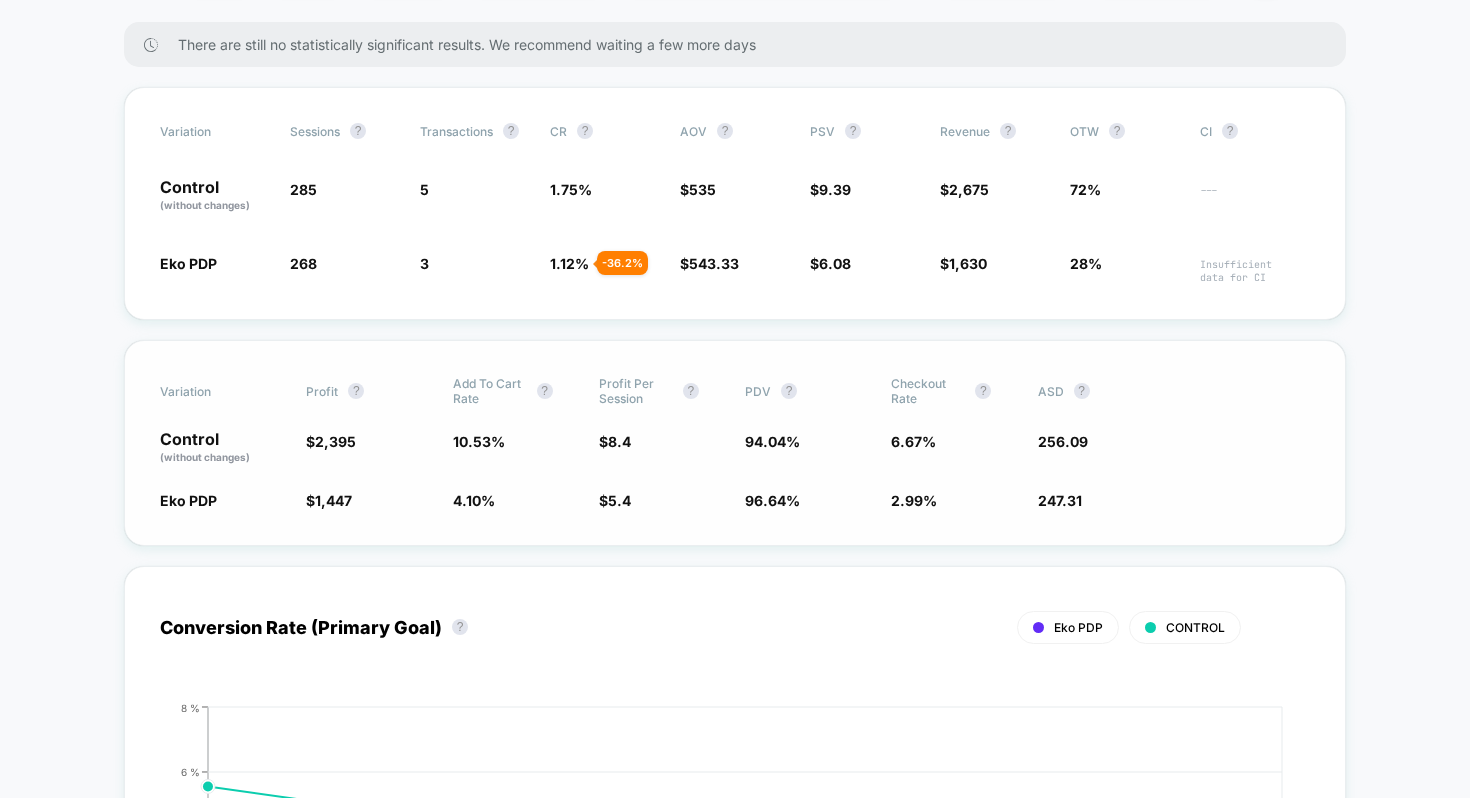 scroll, scrollTop: 1047, scrollLeft: 0, axis: vertical 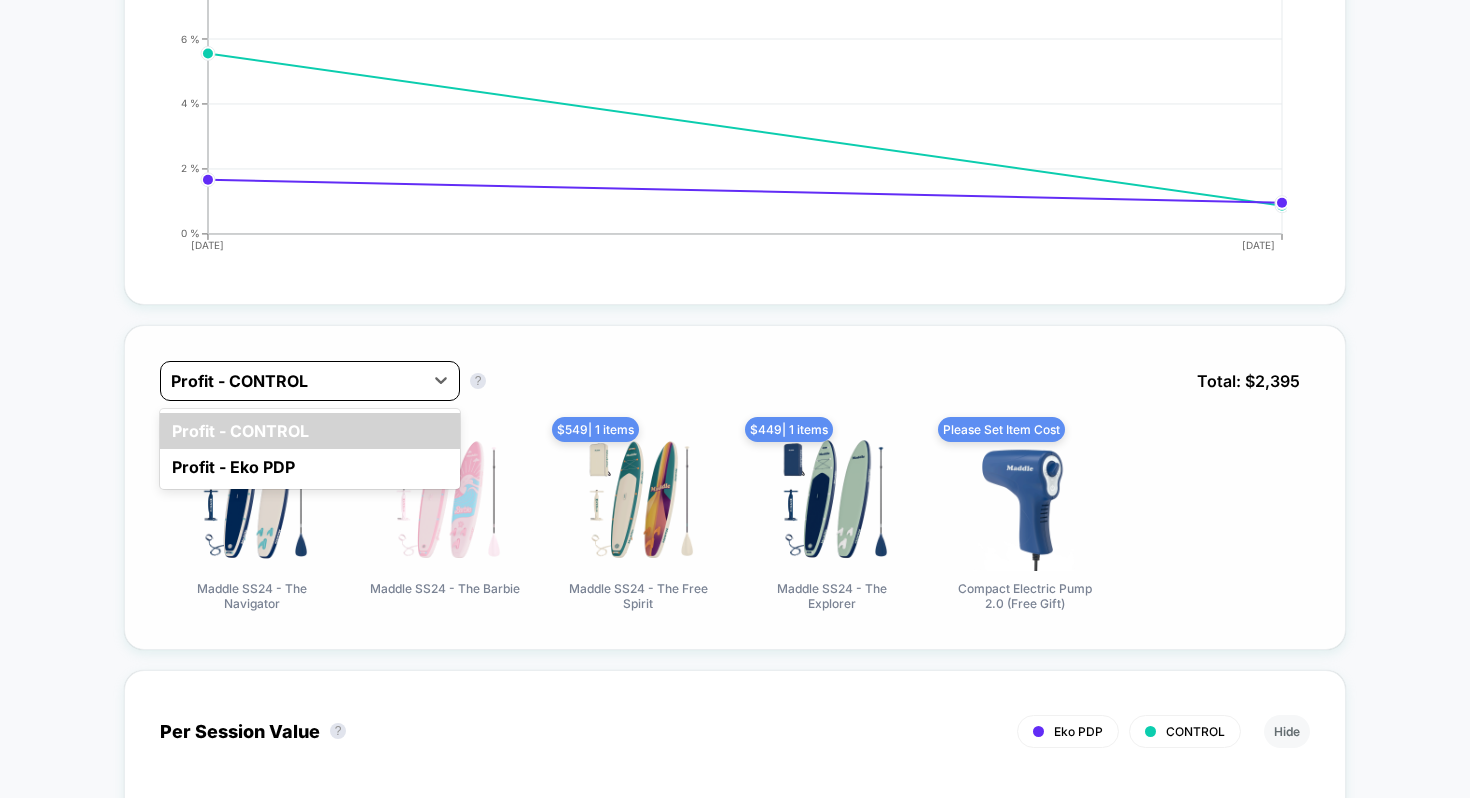 click at bounding box center [292, 381] 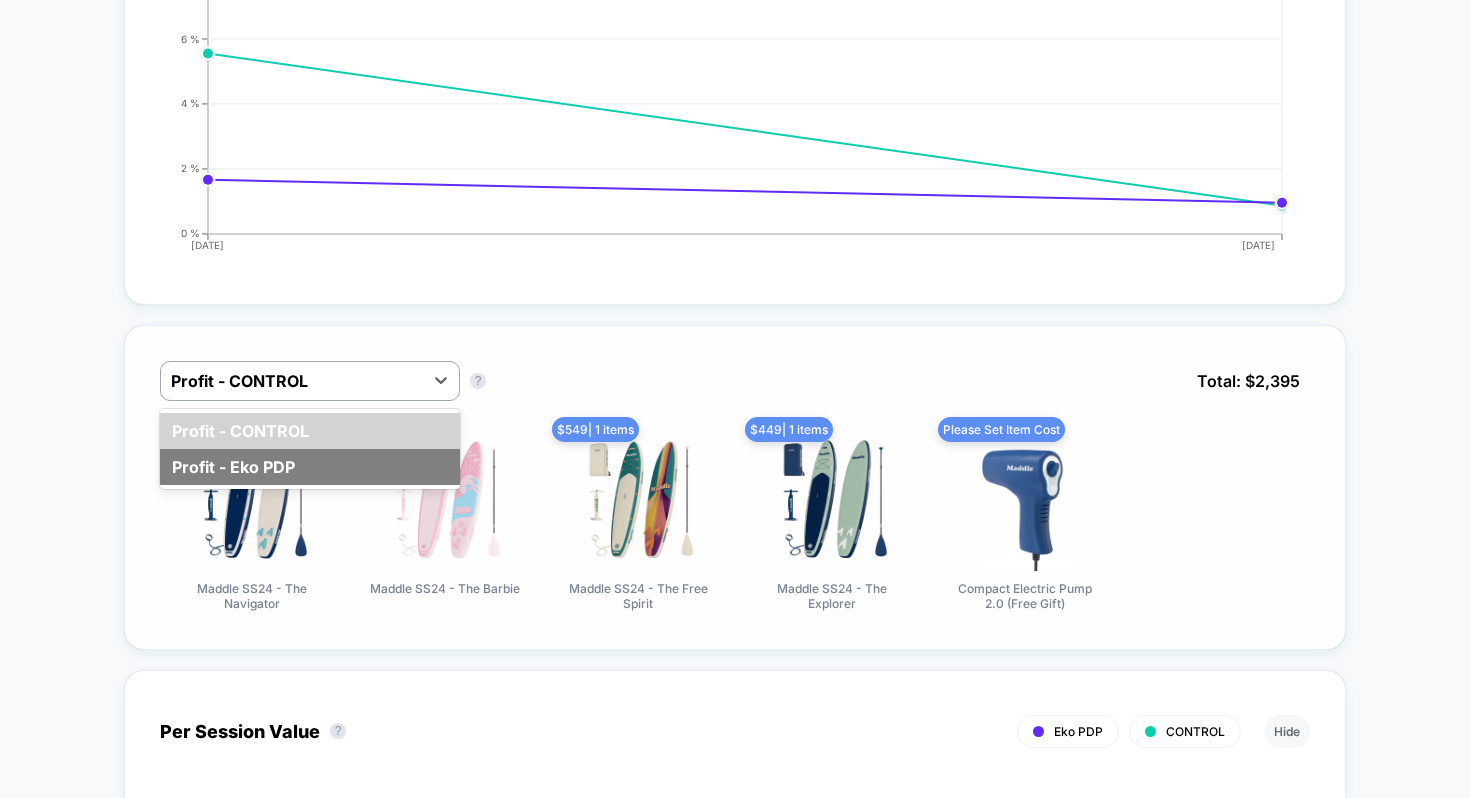 click on "Profit   - Eko PDP" at bounding box center [310, 467] 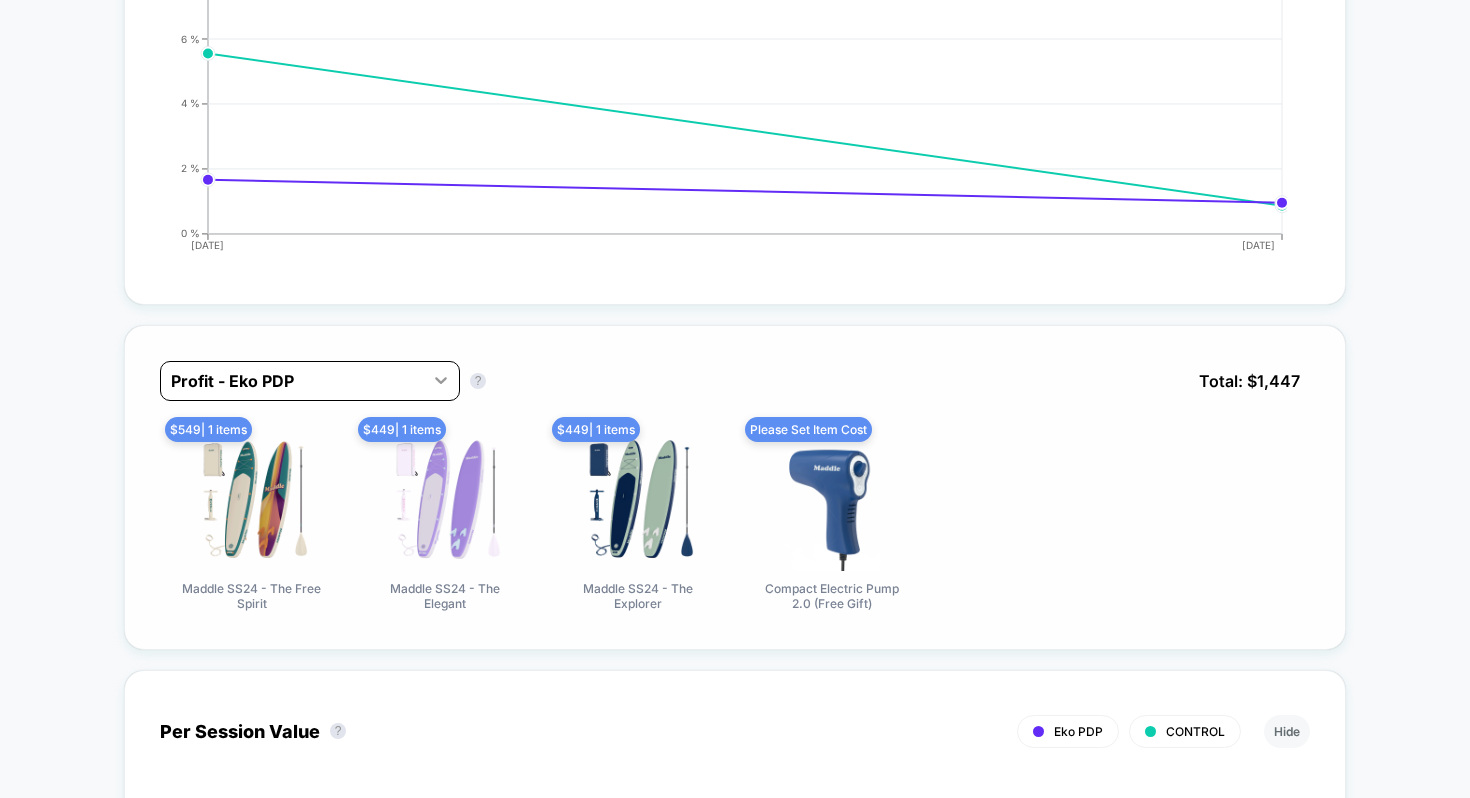 click 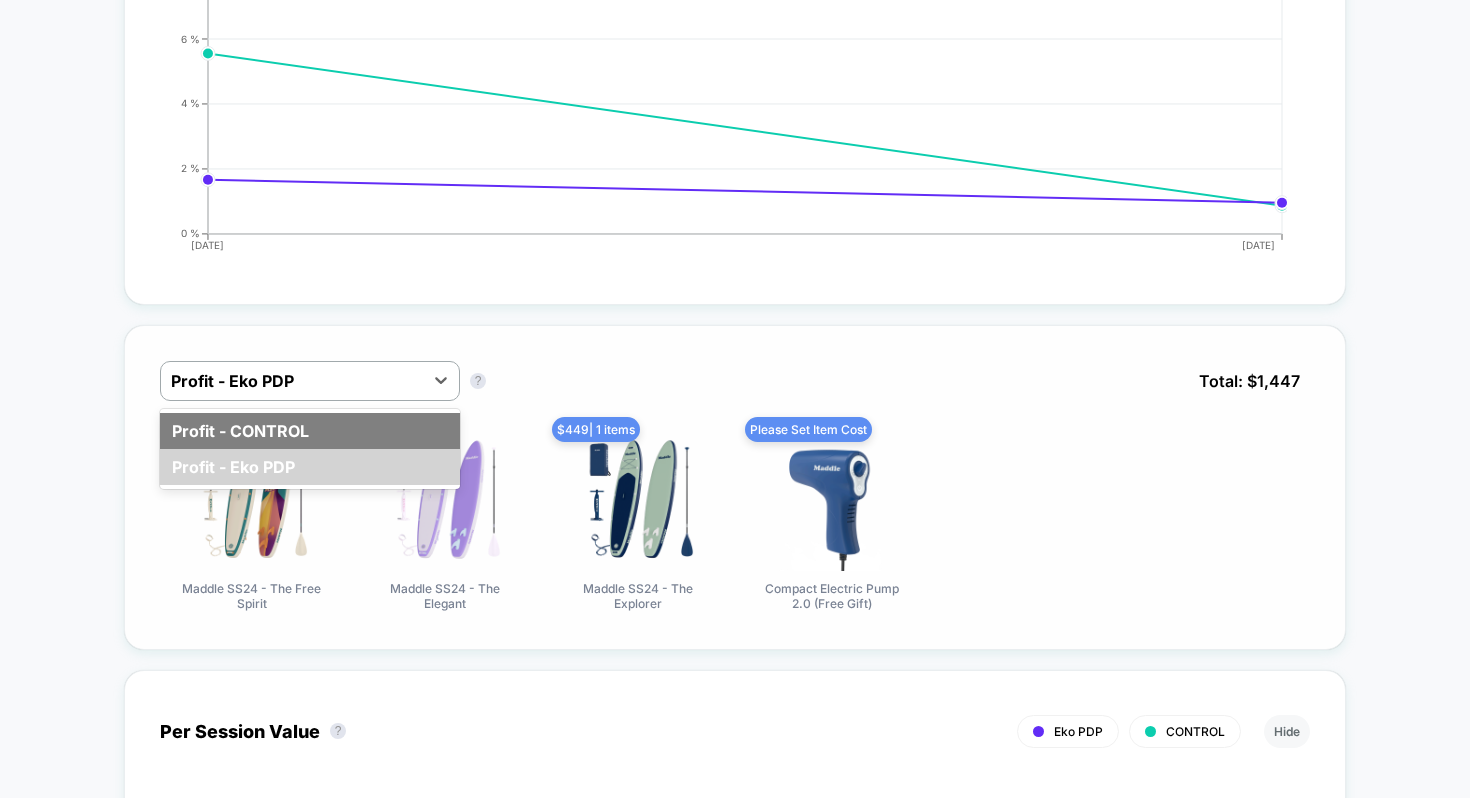 click on "Profit   - CONTROL" at bounding box center (310, 431) 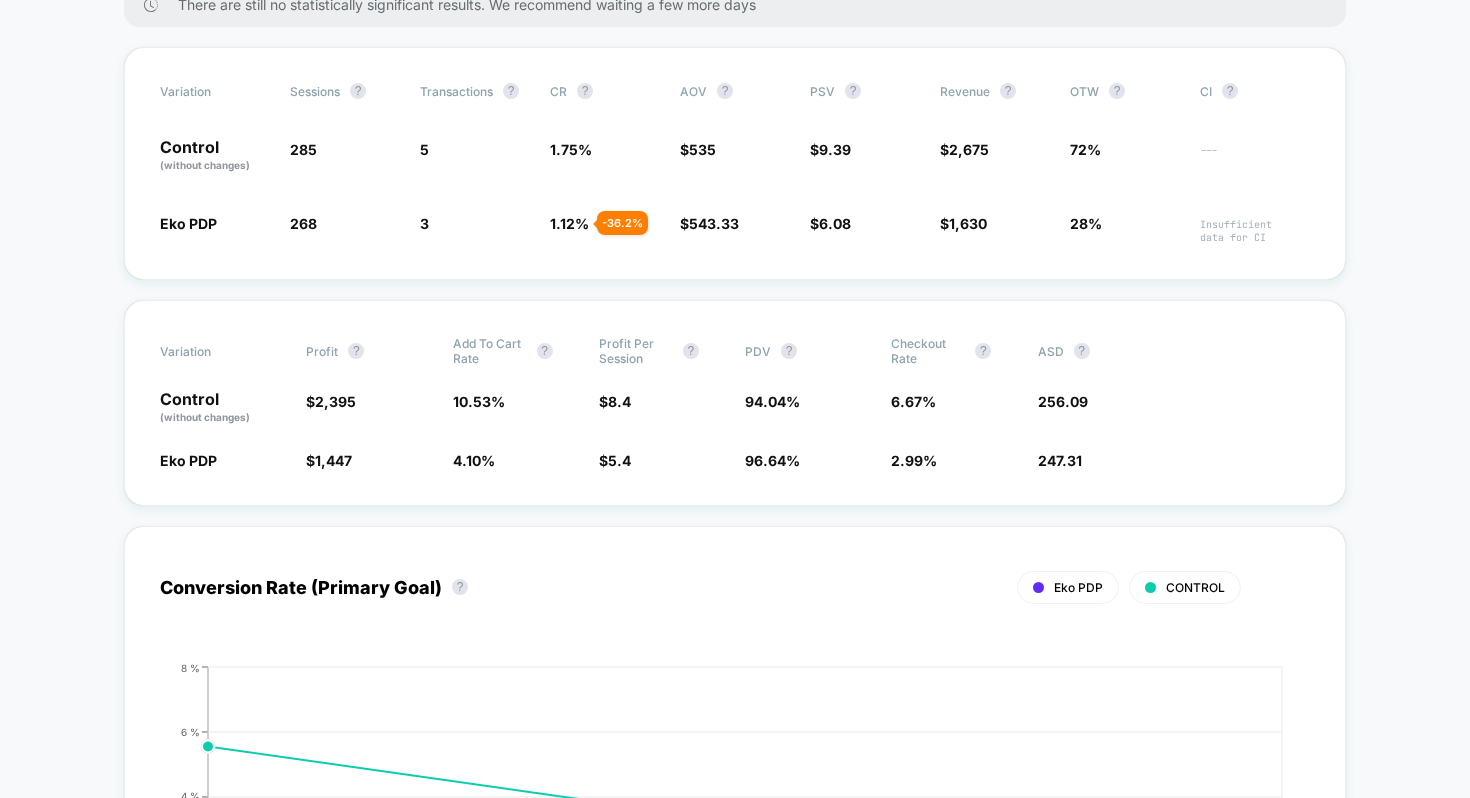 scroll, scrollTop: 0, scrollLeft: 0, axis: both 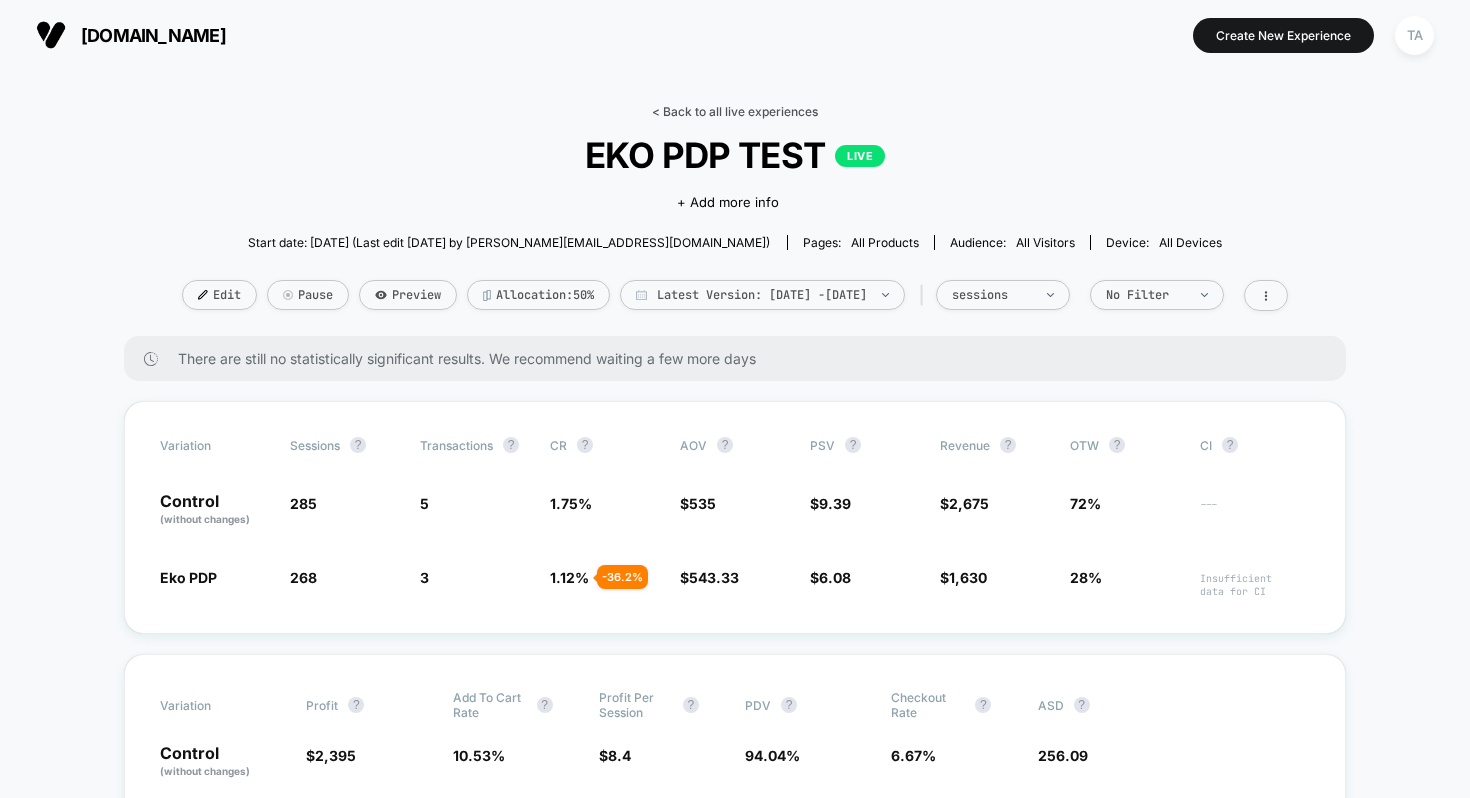 click on "< Back to all live experiences" at bounding box center (735, 111) 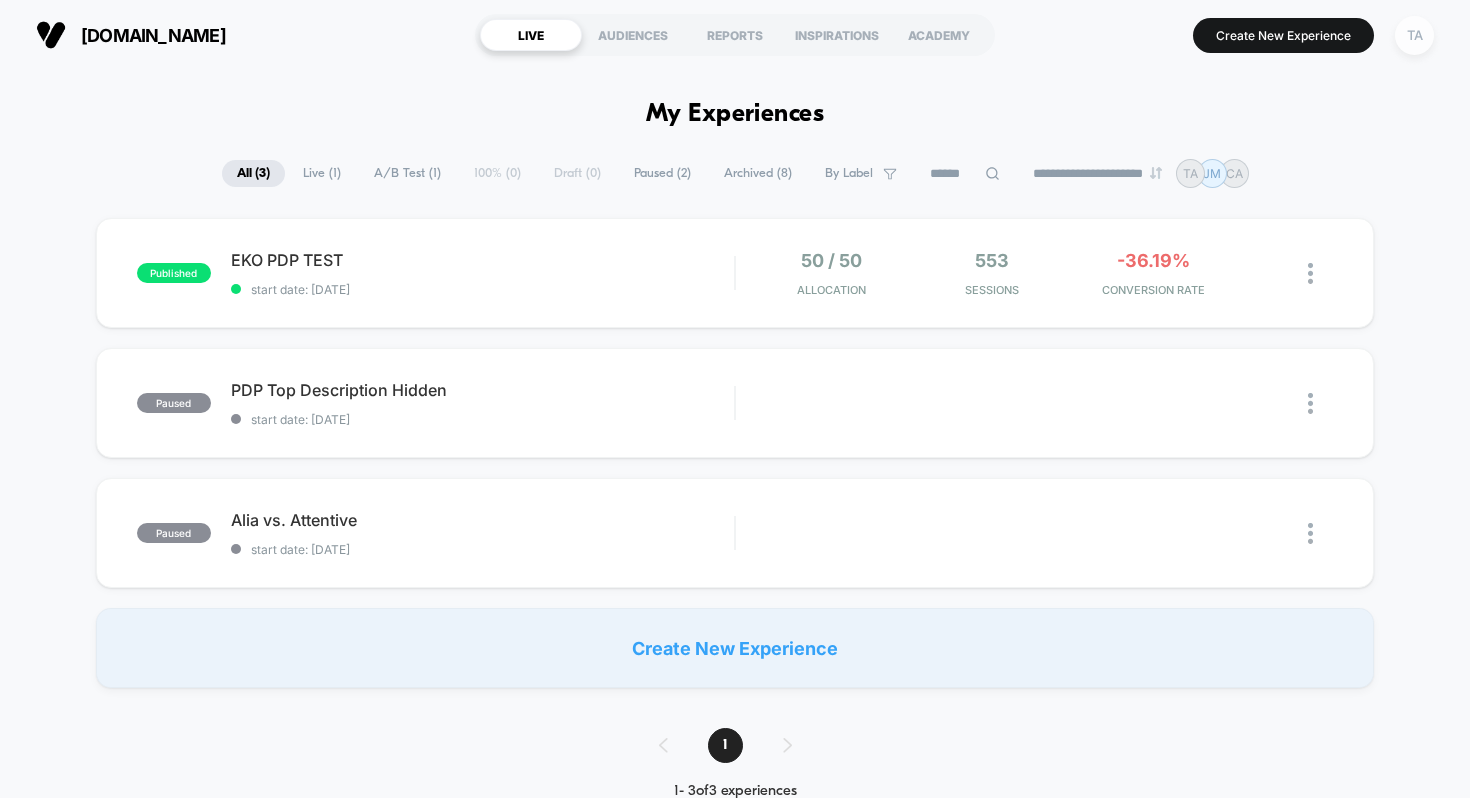 click on "TA" at bounding box center [1414, 35] 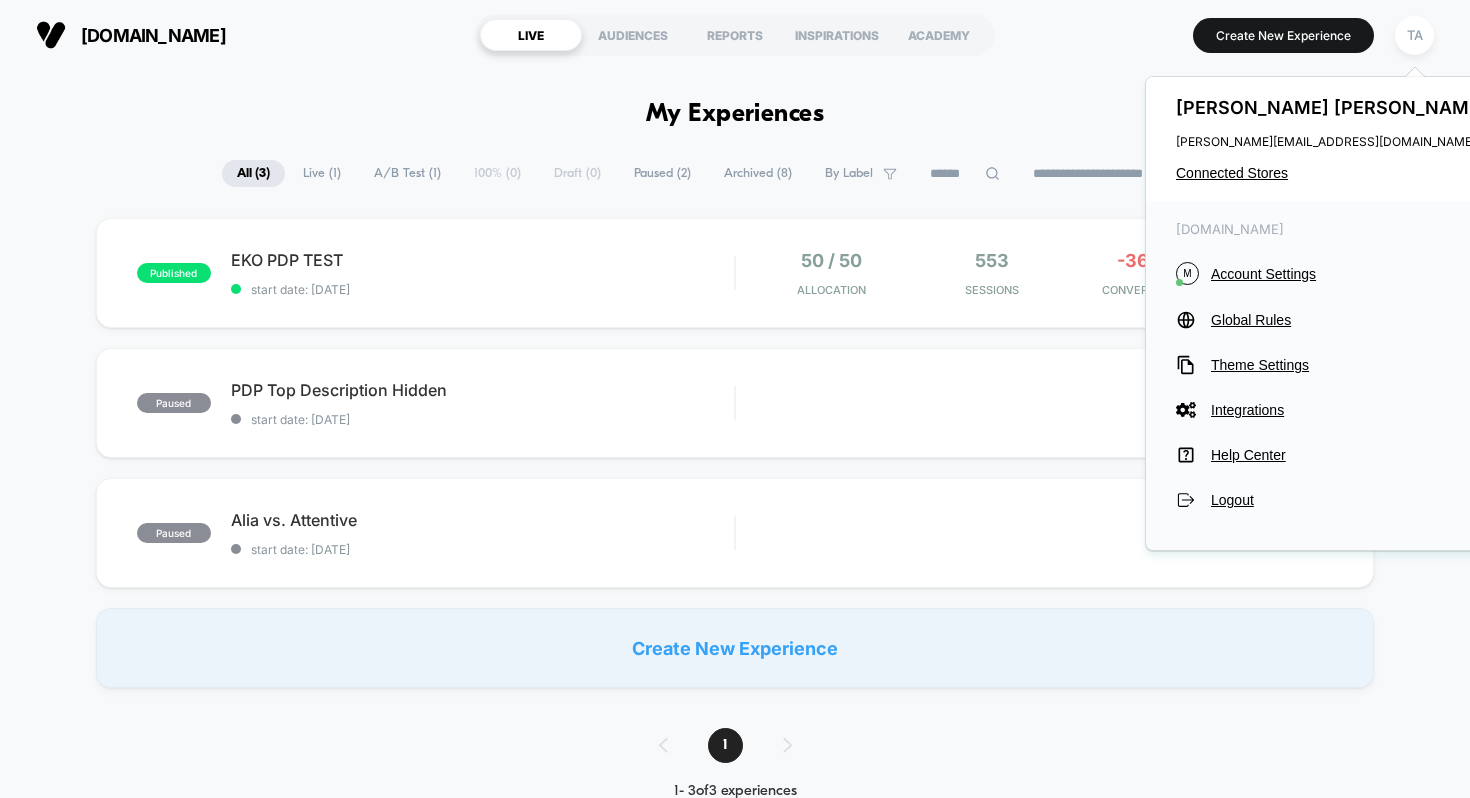 click on "**********" at bounding box center (735, 1274) 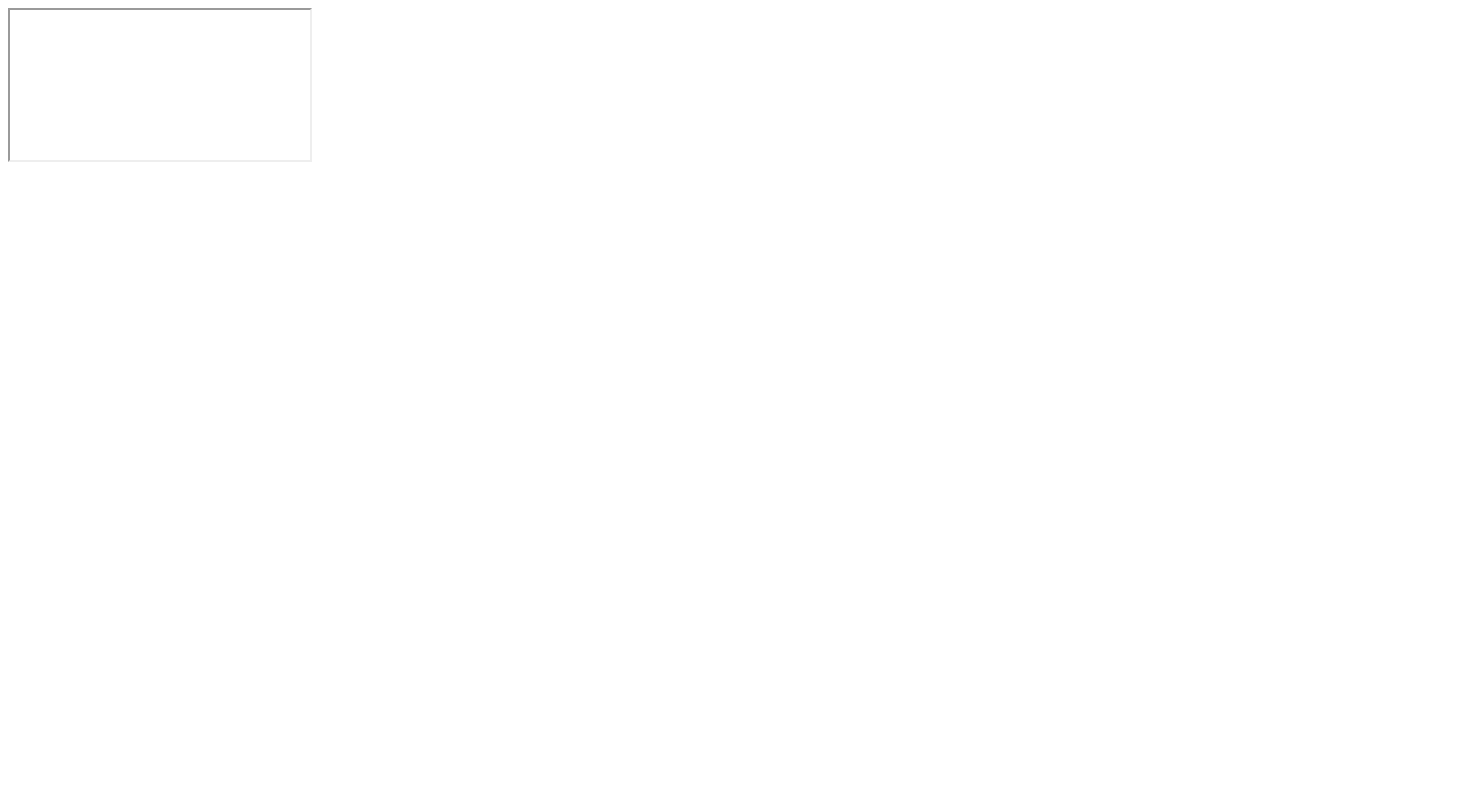 scroll, scrollTop: 0, scrollLeft: 0, axis: both 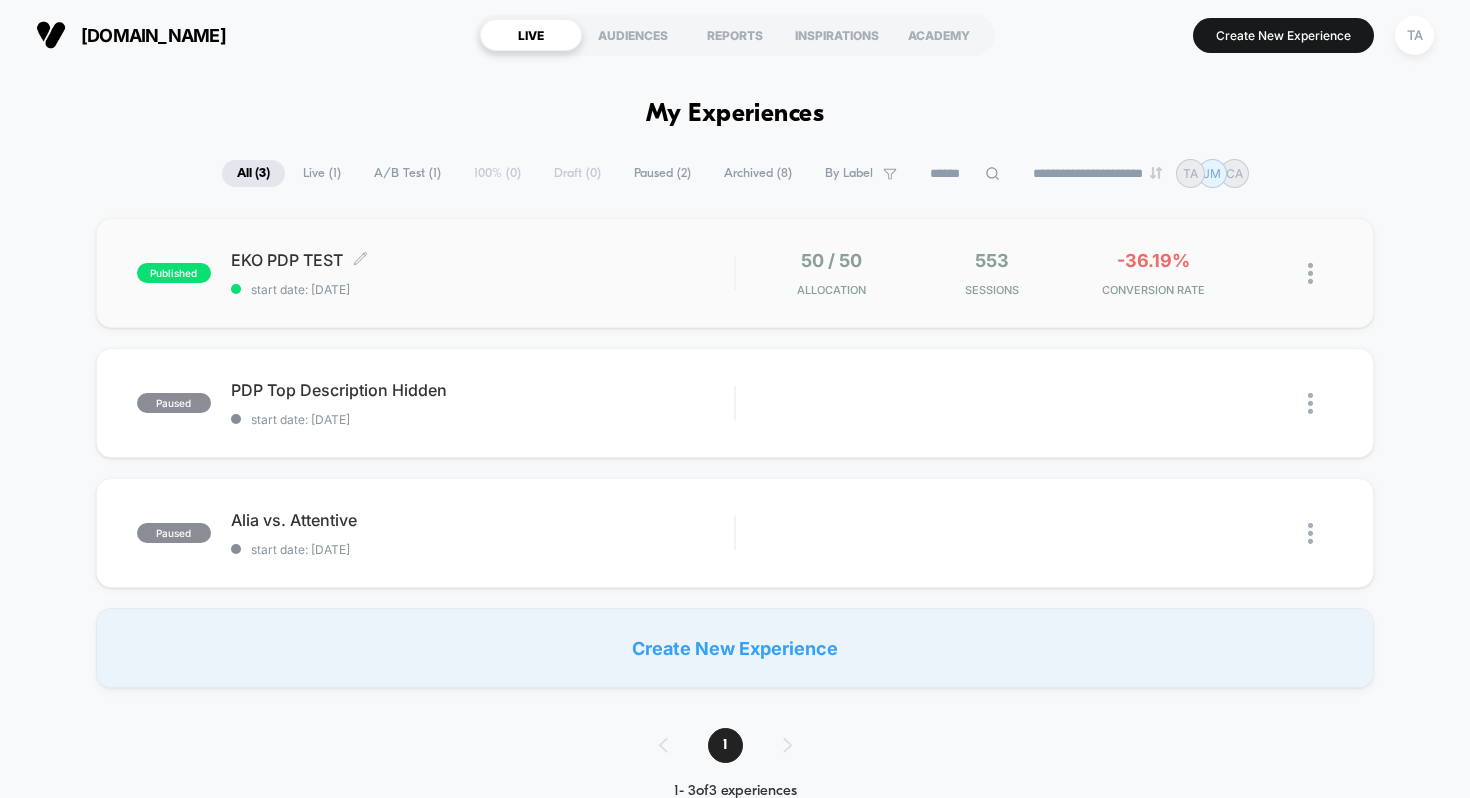click on "EKO PDP TEST Click to edit experience details" at bounding box center [483, 260] 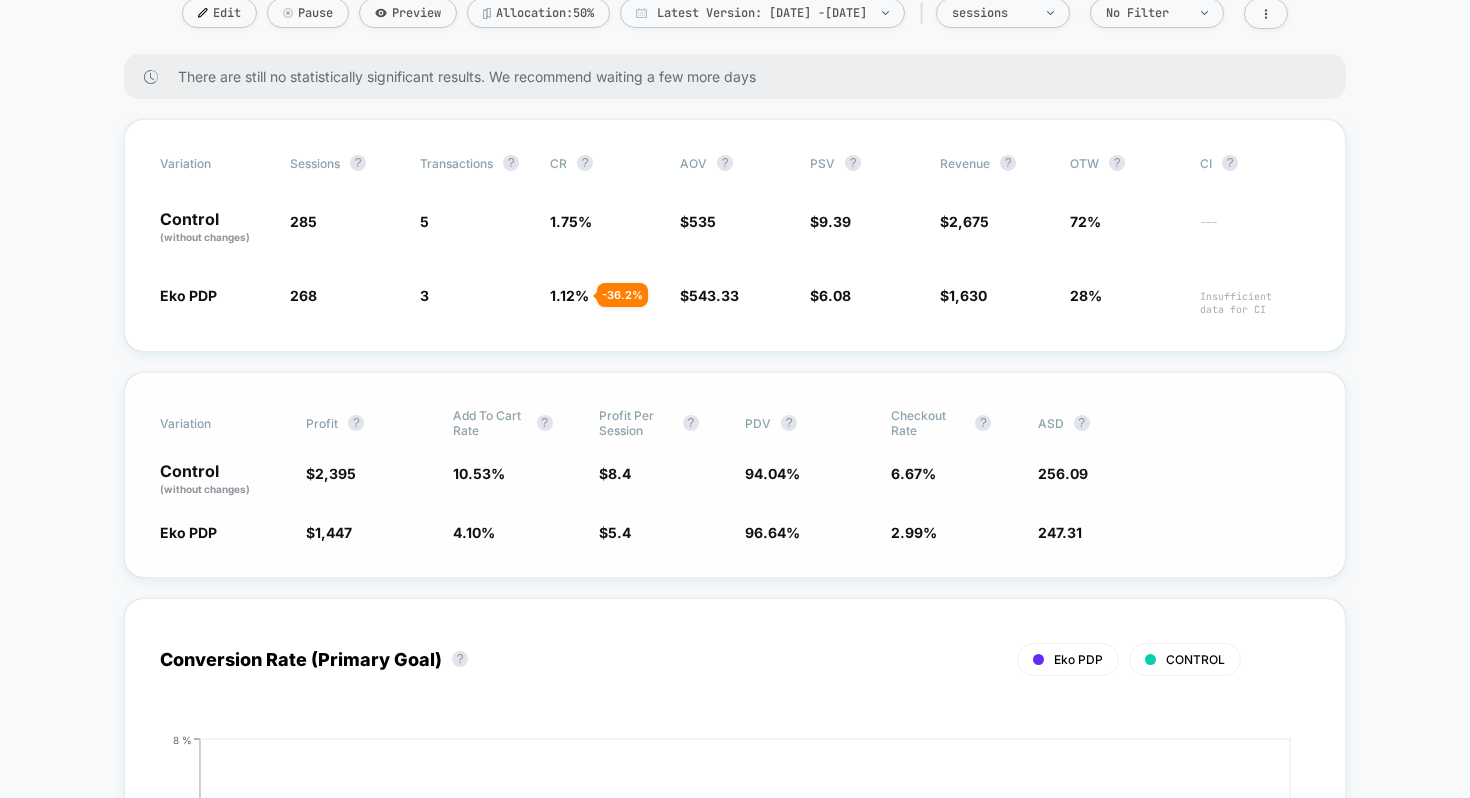 scroll, scrollTop: 281, scrollLeft: 0, axis: vertical 